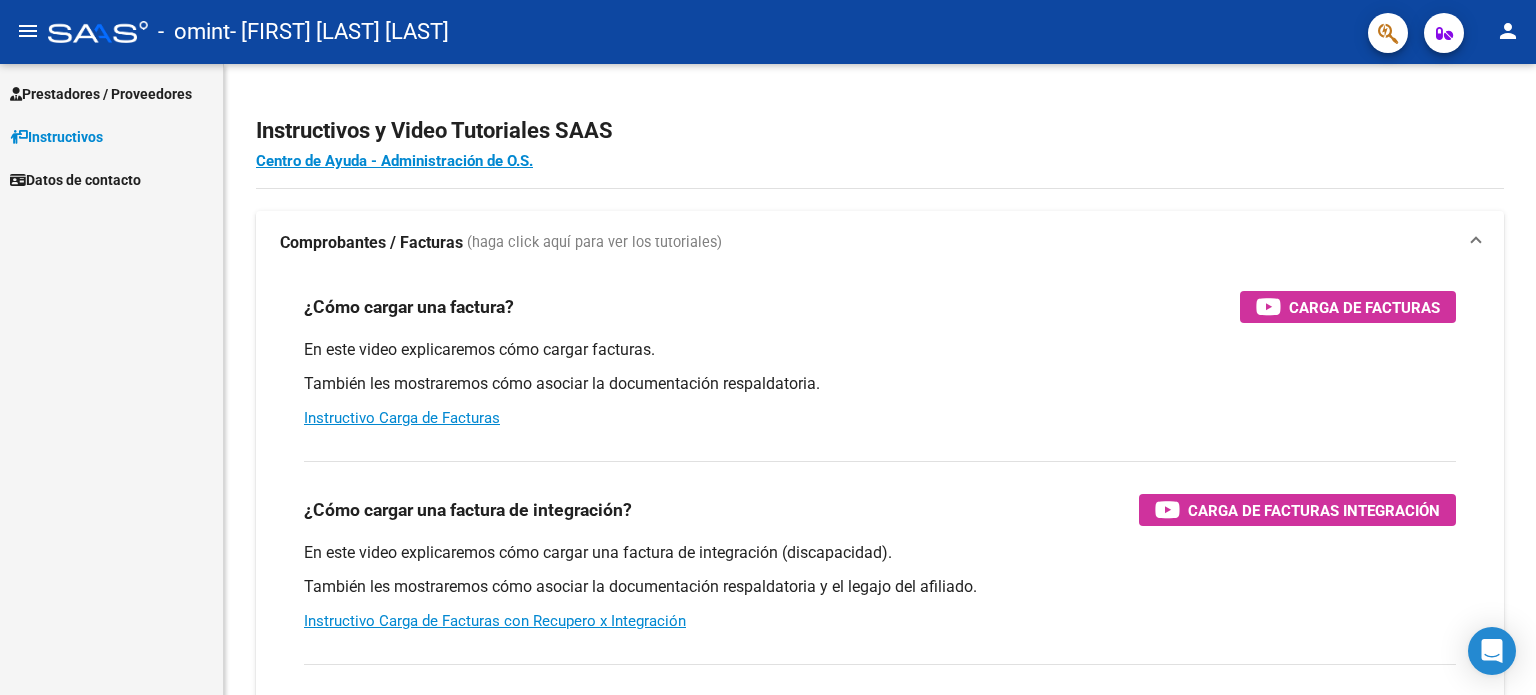 scroll, scrollTop: 0, scrollLeft: 0, axis: both 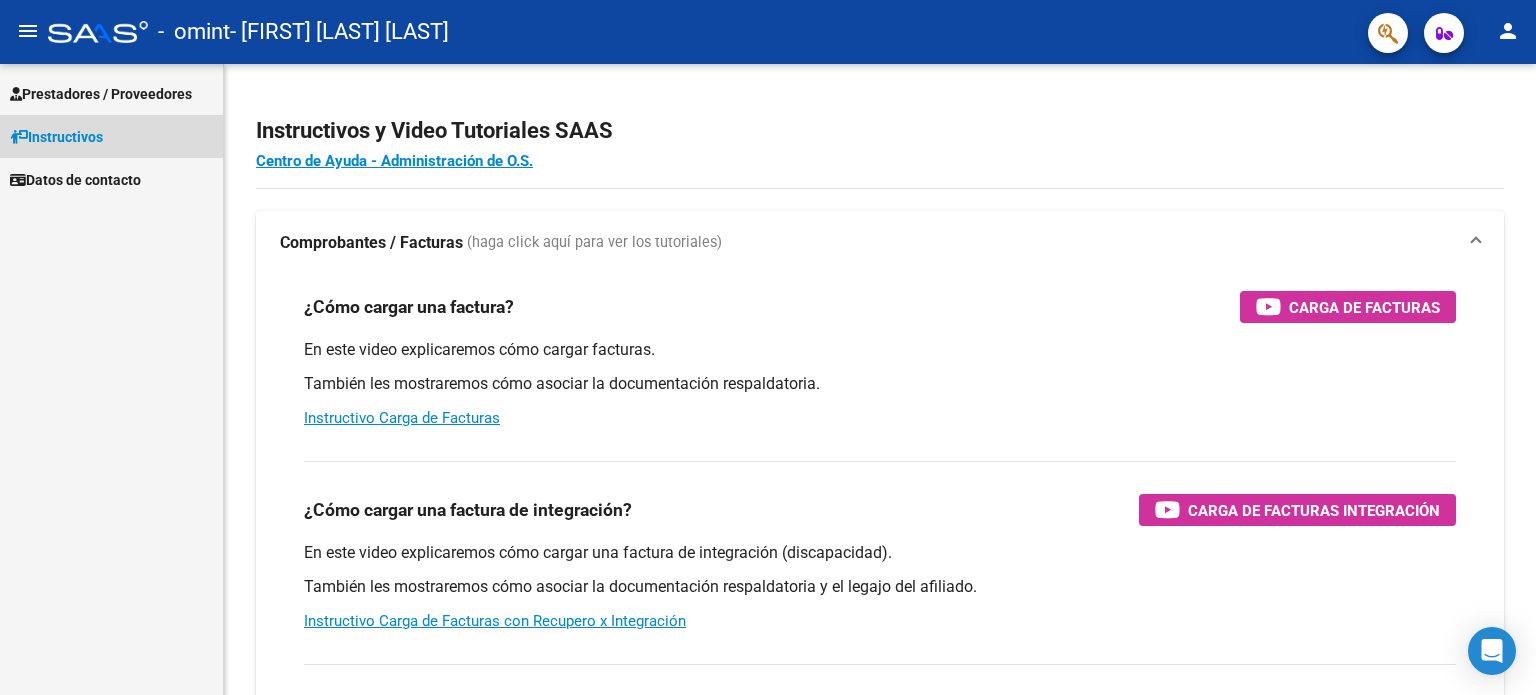 click on "Instructivos" at bounding box center [56, 137] 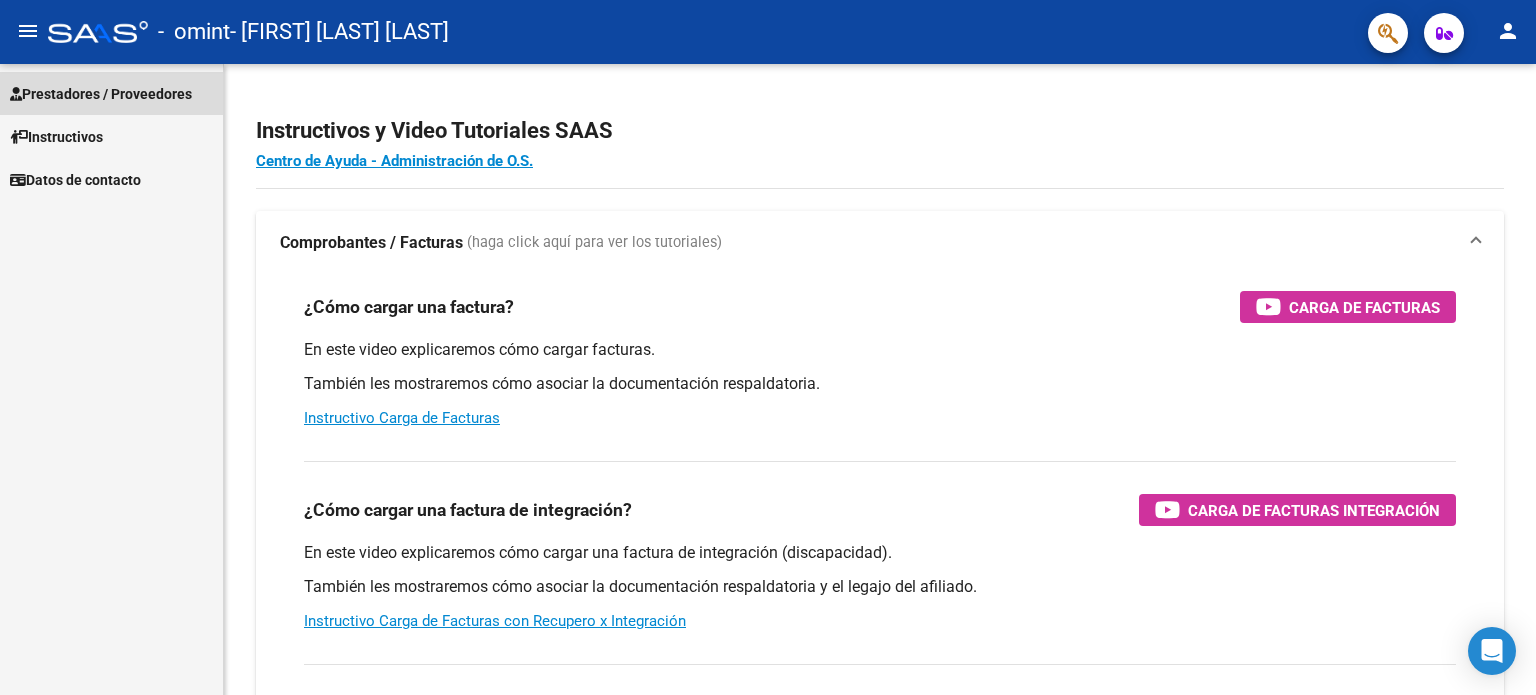 click on "Prestadores / Proveedores" at bounding box center [101, 94] 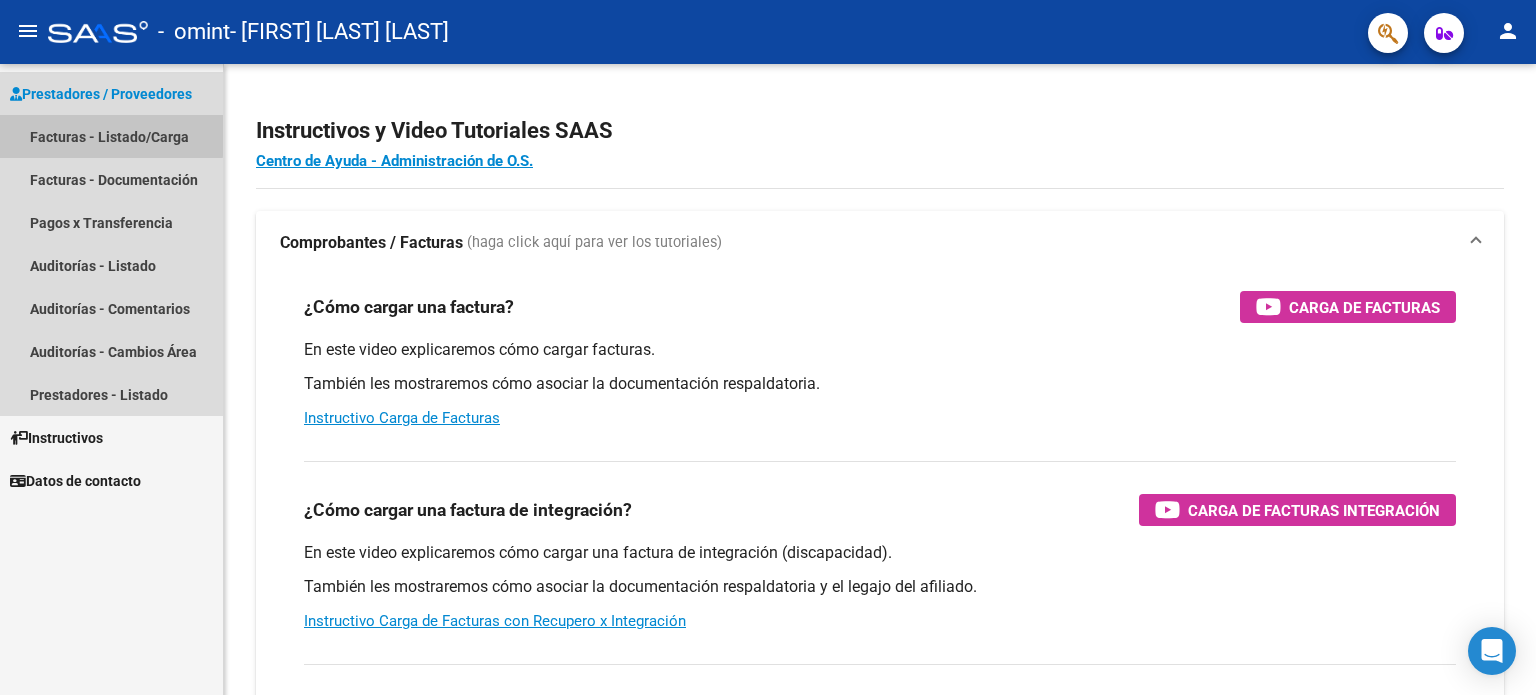 click on "Facturas - Listado/Carga" at bounding box center [111, 136] 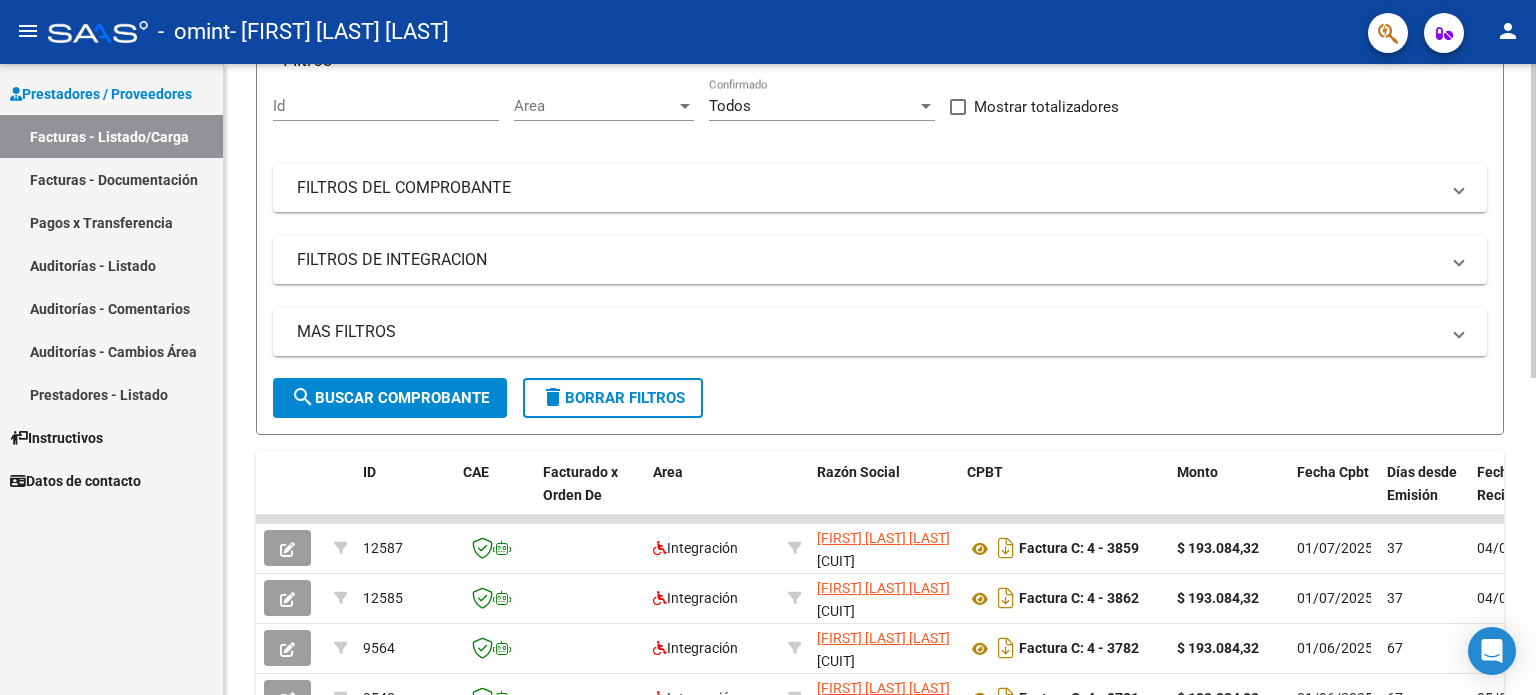 scroll, scrollTop: 200, scrollLeft: 0, axis: vertical 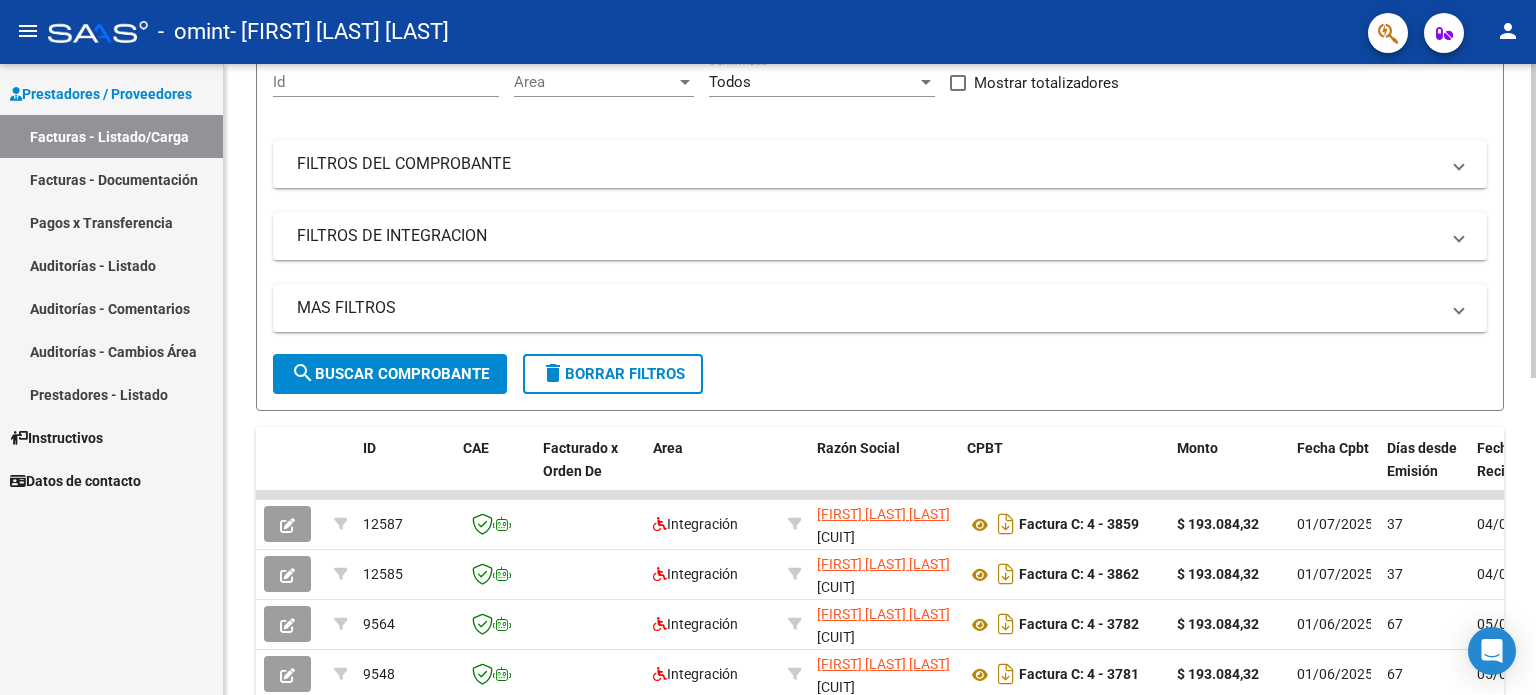 click on "search  Buscar Comprobante" 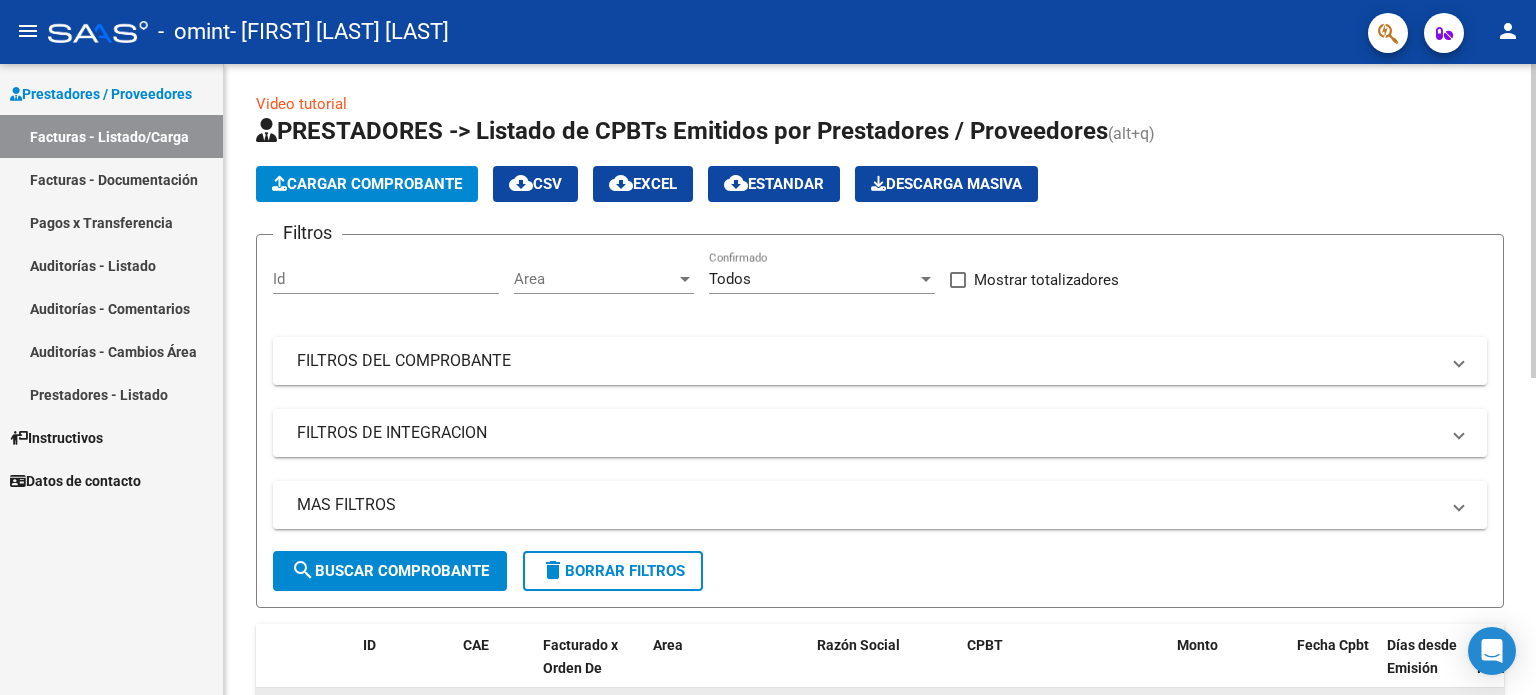 scroll, scrollTop: 0, scrollLeft: 0, axis: both 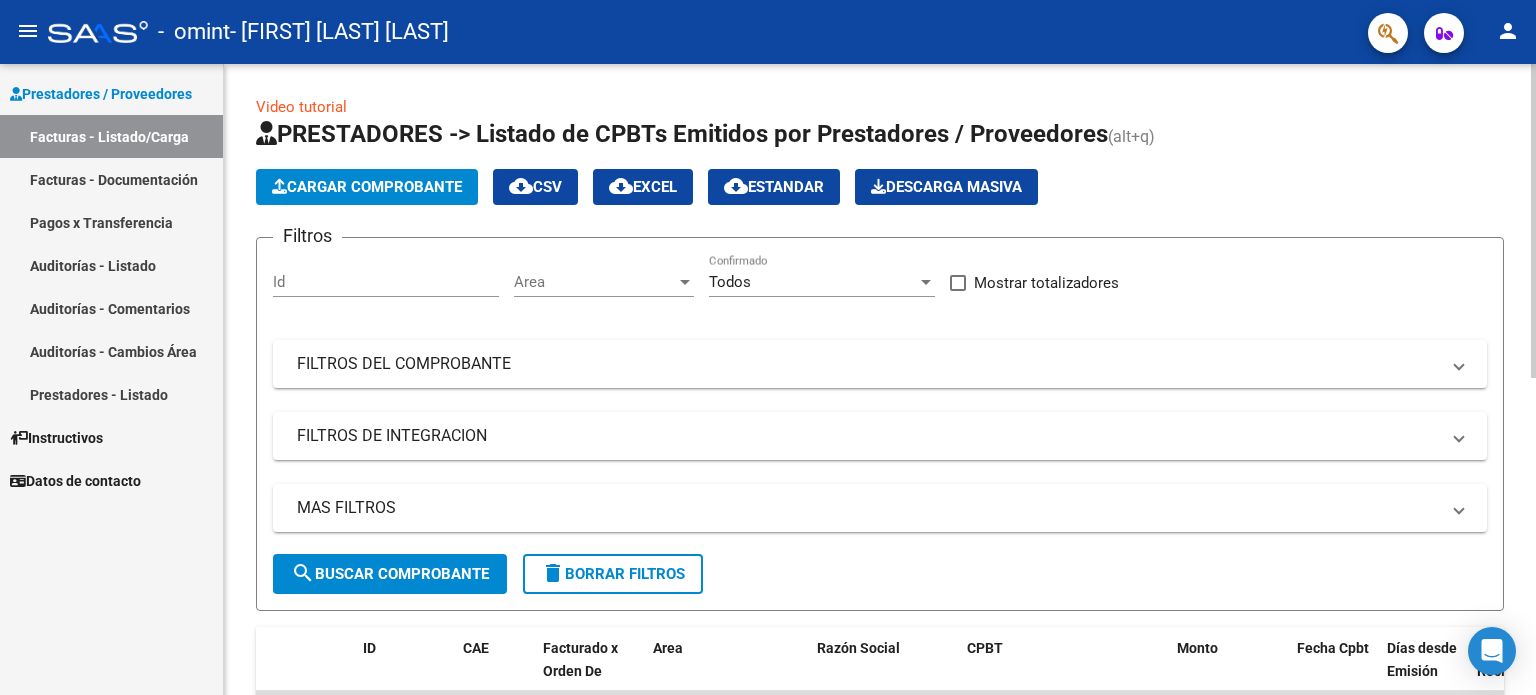 click on "Cargar Comprobante" 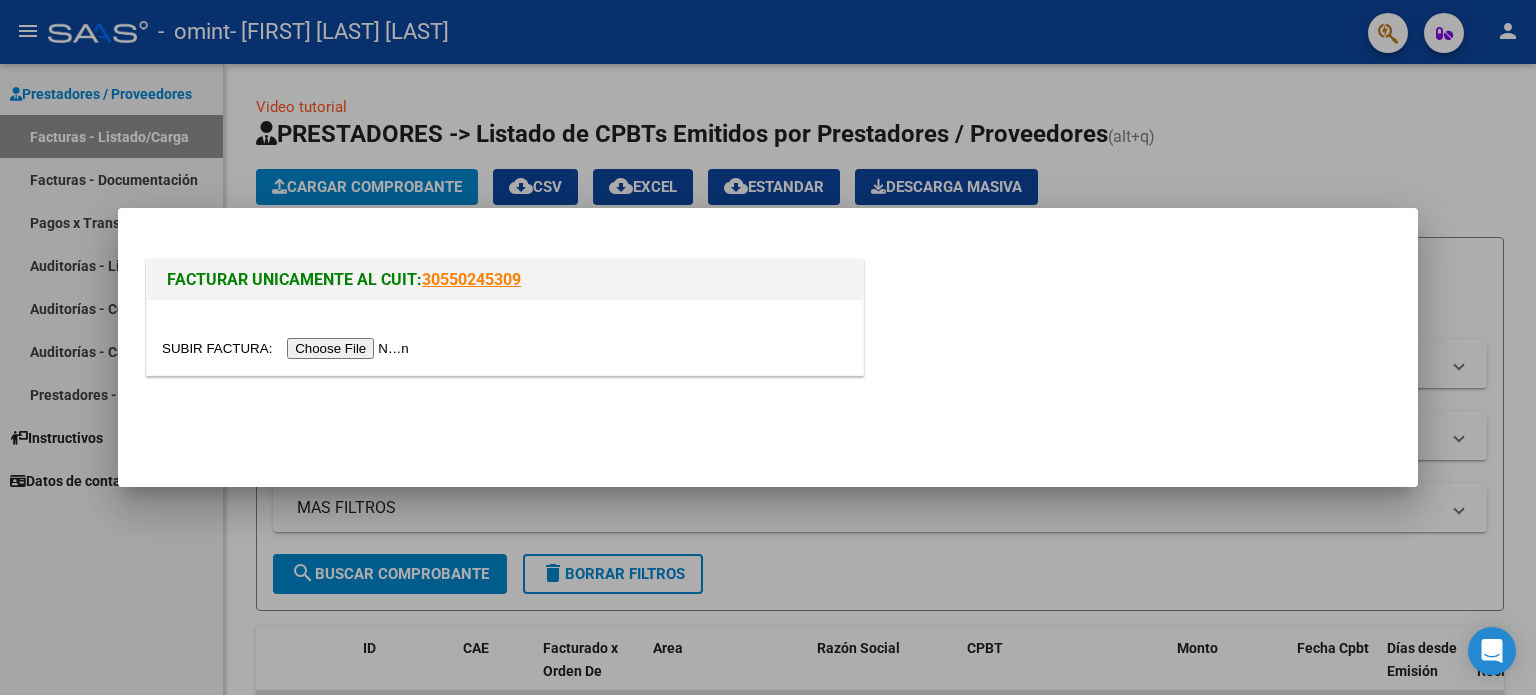 click at bounding box center [288, 348] 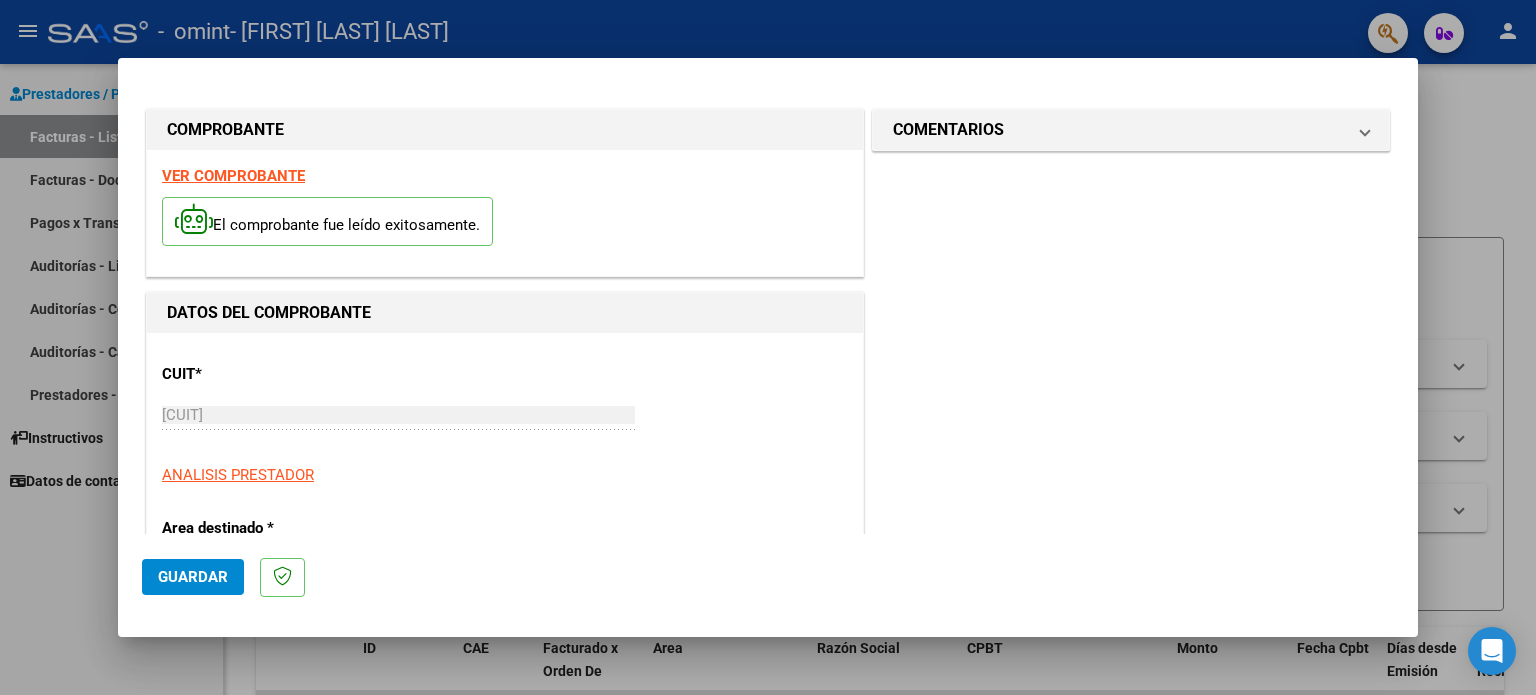 click on "Guardar" 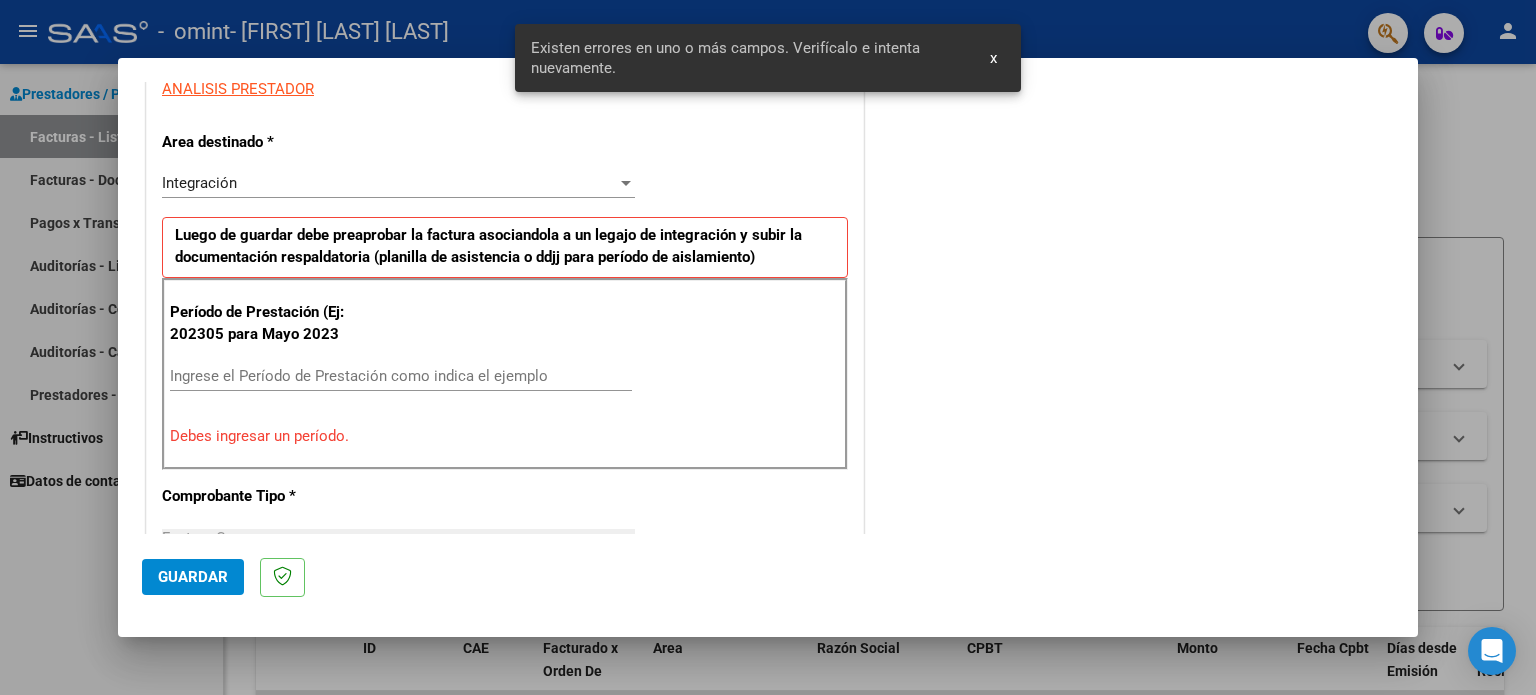 scroll, scrollTop: 431, scrollLeft: 0, axis: vertical 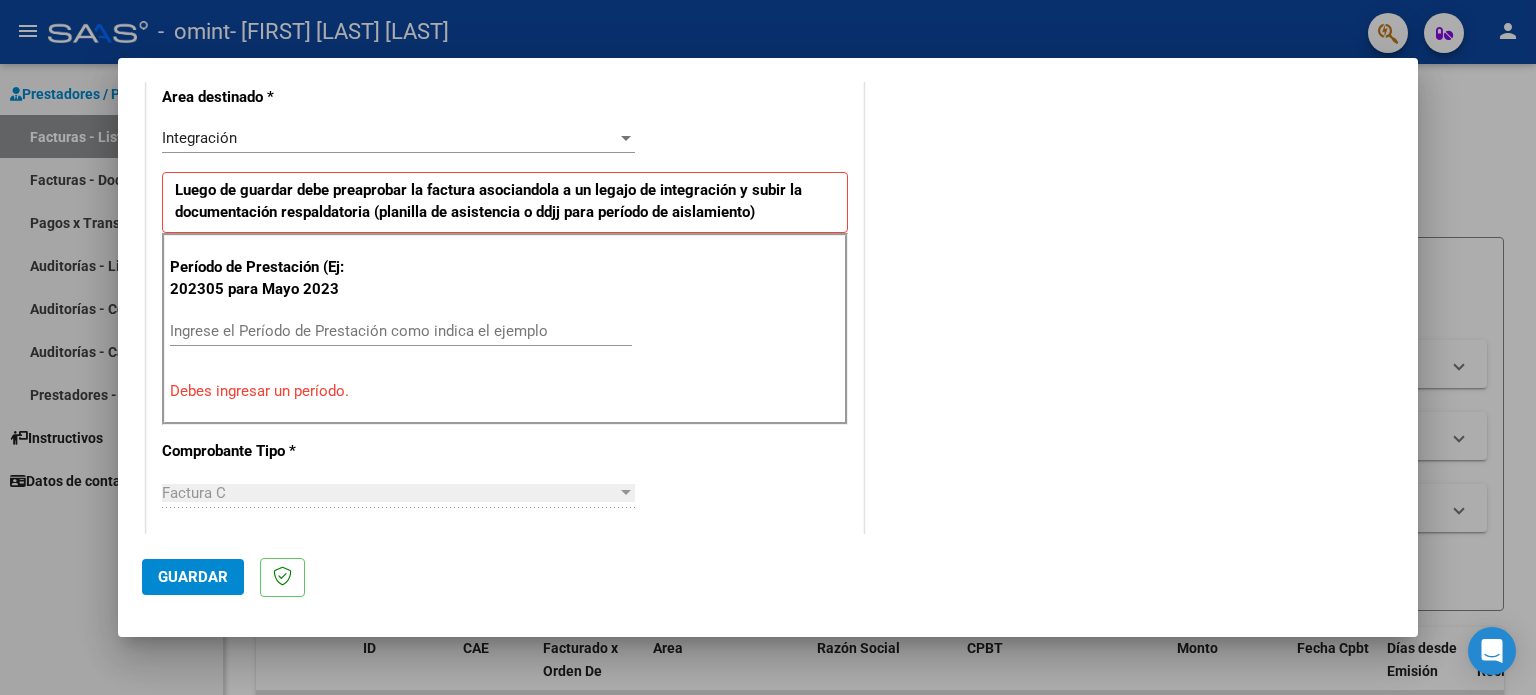 click on "Ingrese el Período de Prestación como indica el ejemplo" at bounding box center (401, 331) 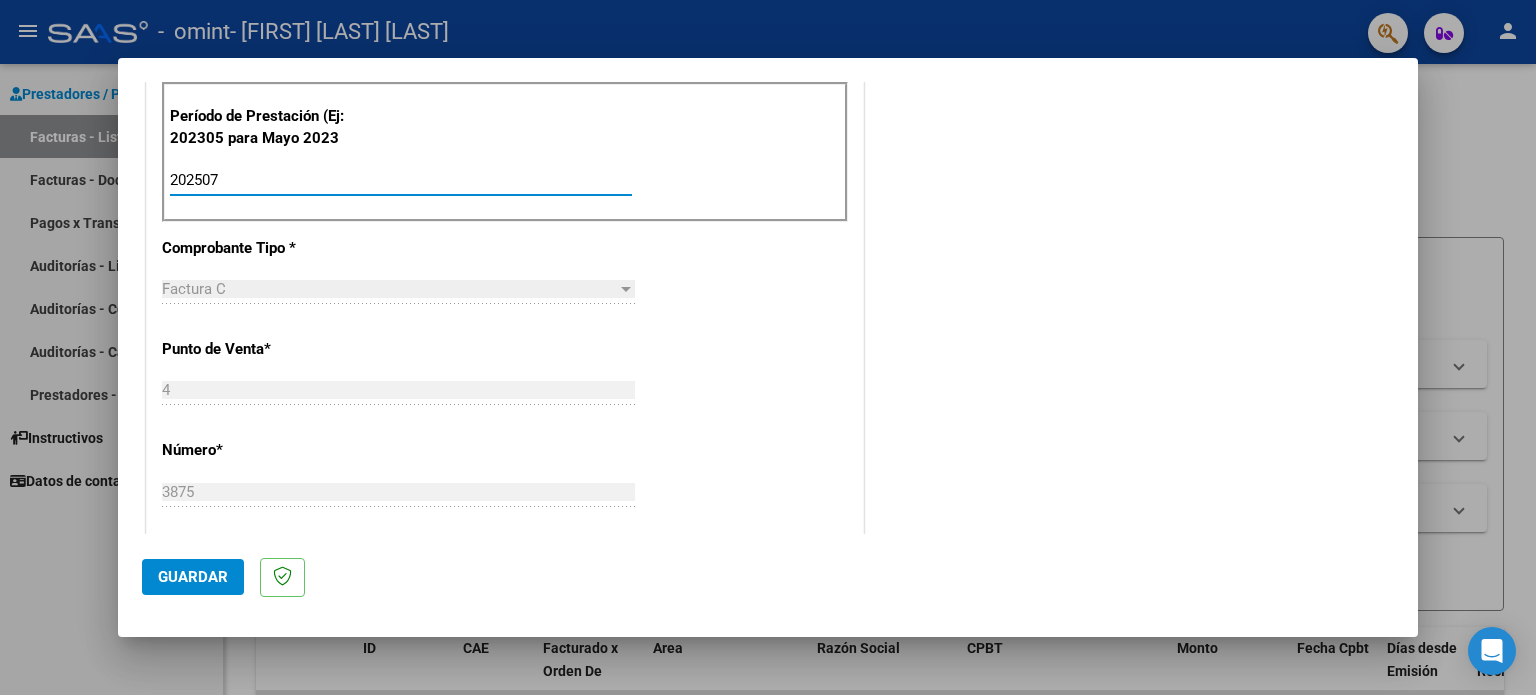scroll, scrollTop: 700, scrollLeft: 0, axis: vertical 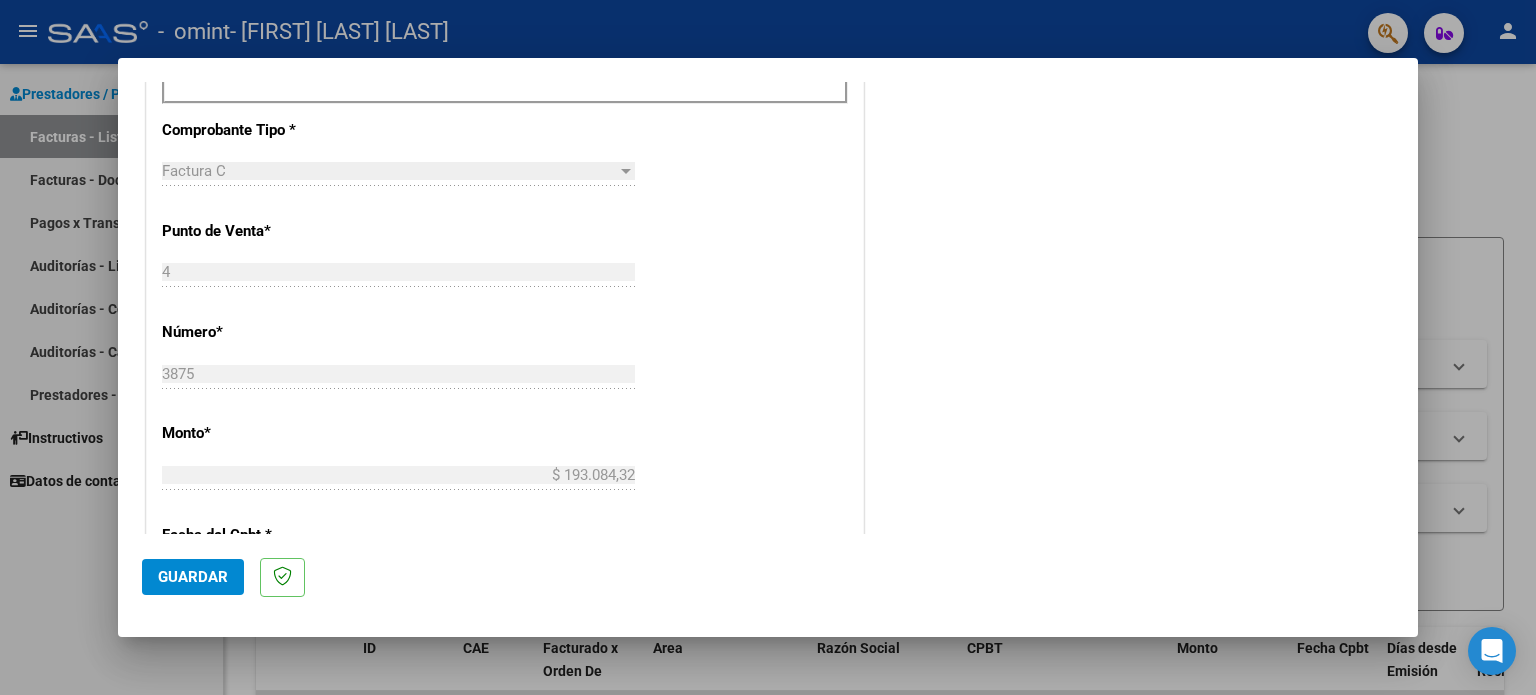 type on "202507" 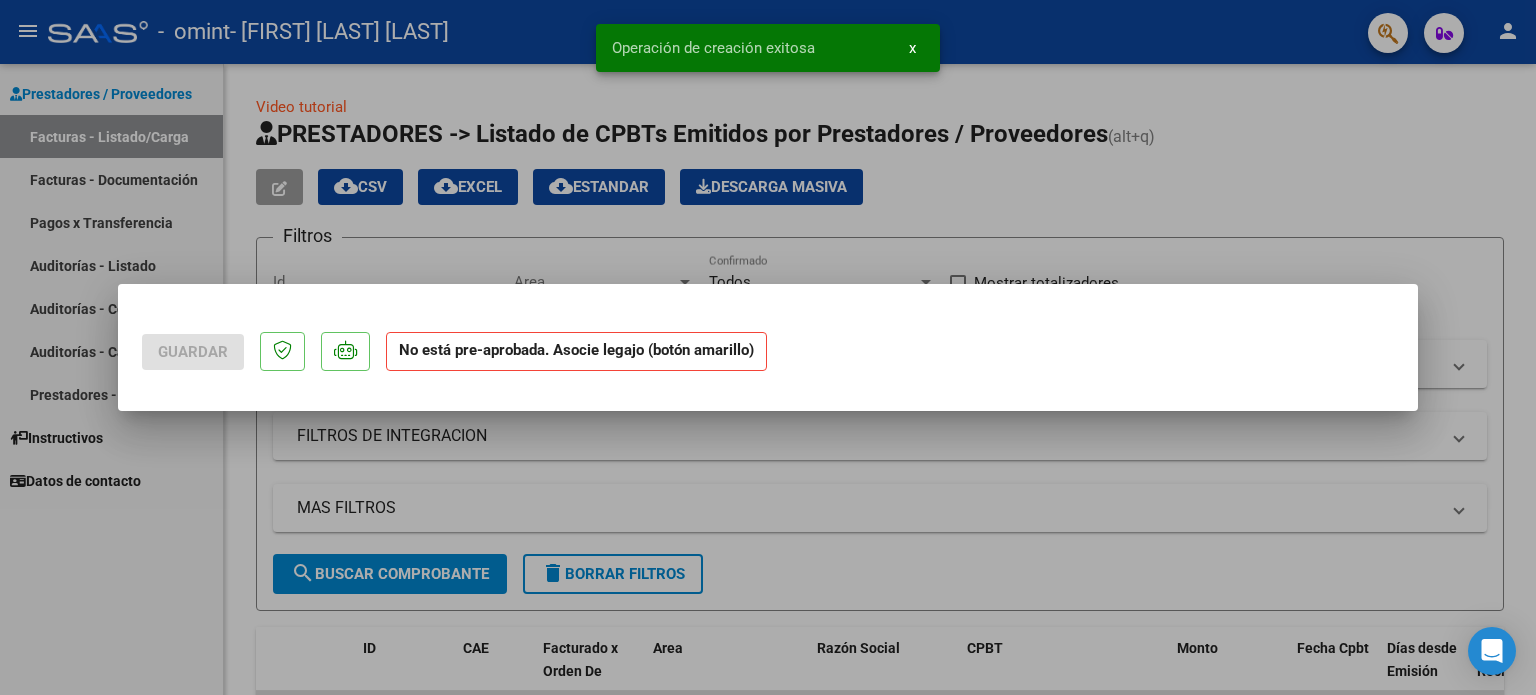 scroll, scrollTop: 0, scrollLeft: 0, axis: both 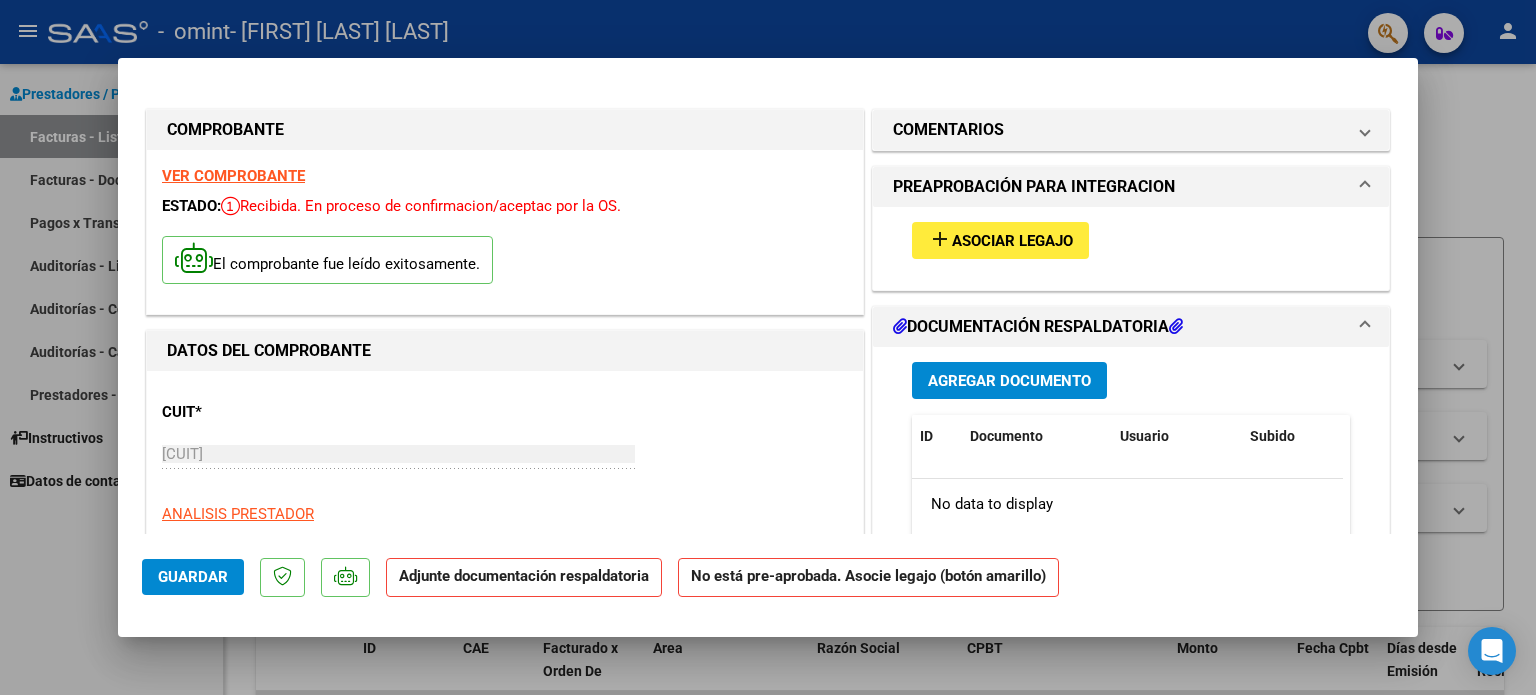 click on "Asociar Legajo" at bounding box center (1012, 241) 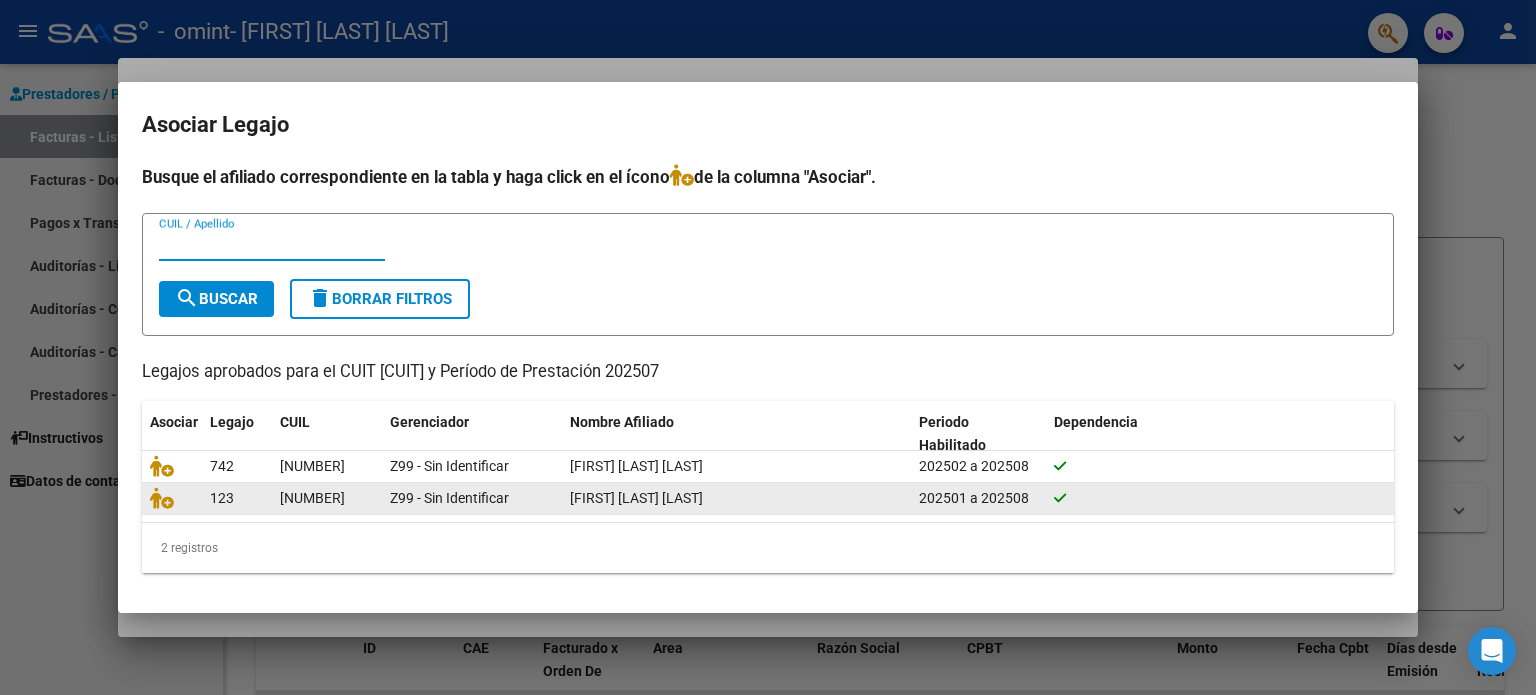 click on "[NUMBER]" 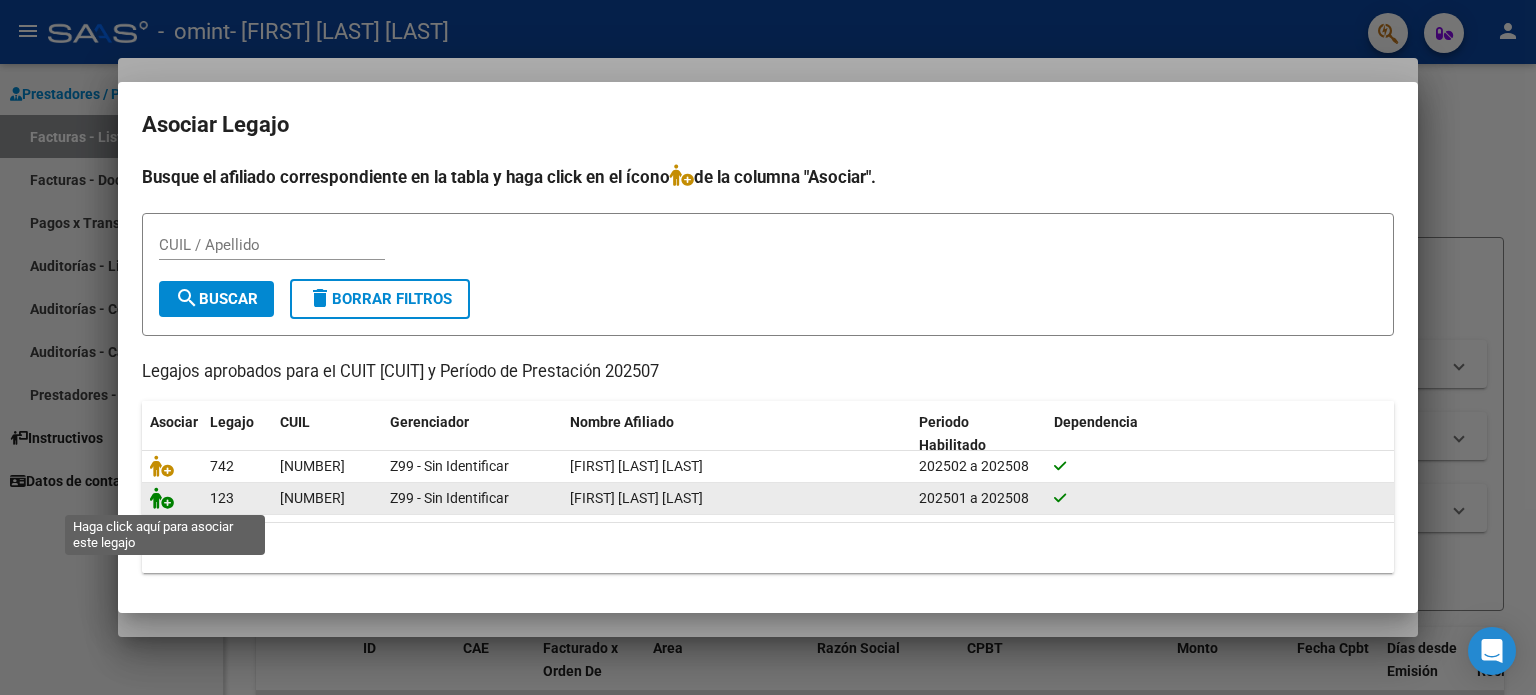 click 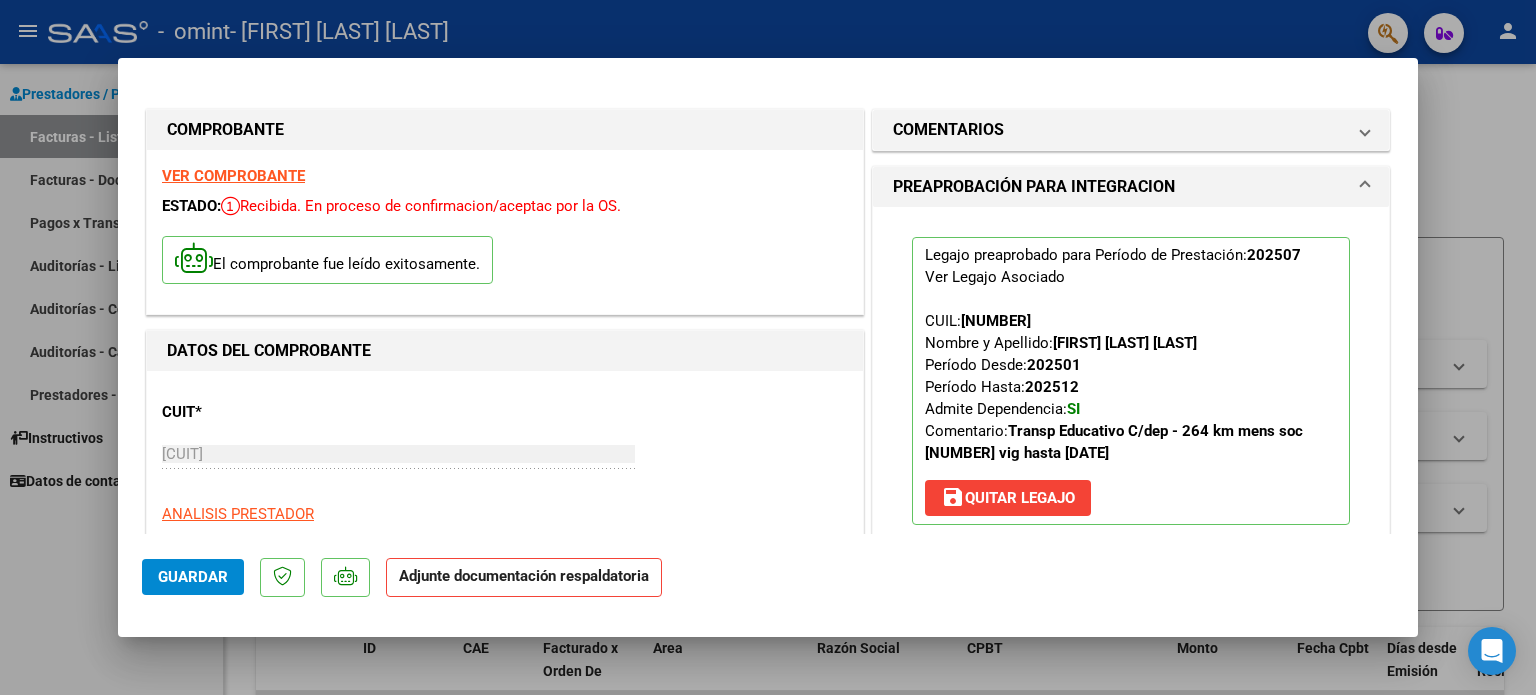 click on "Guardar" 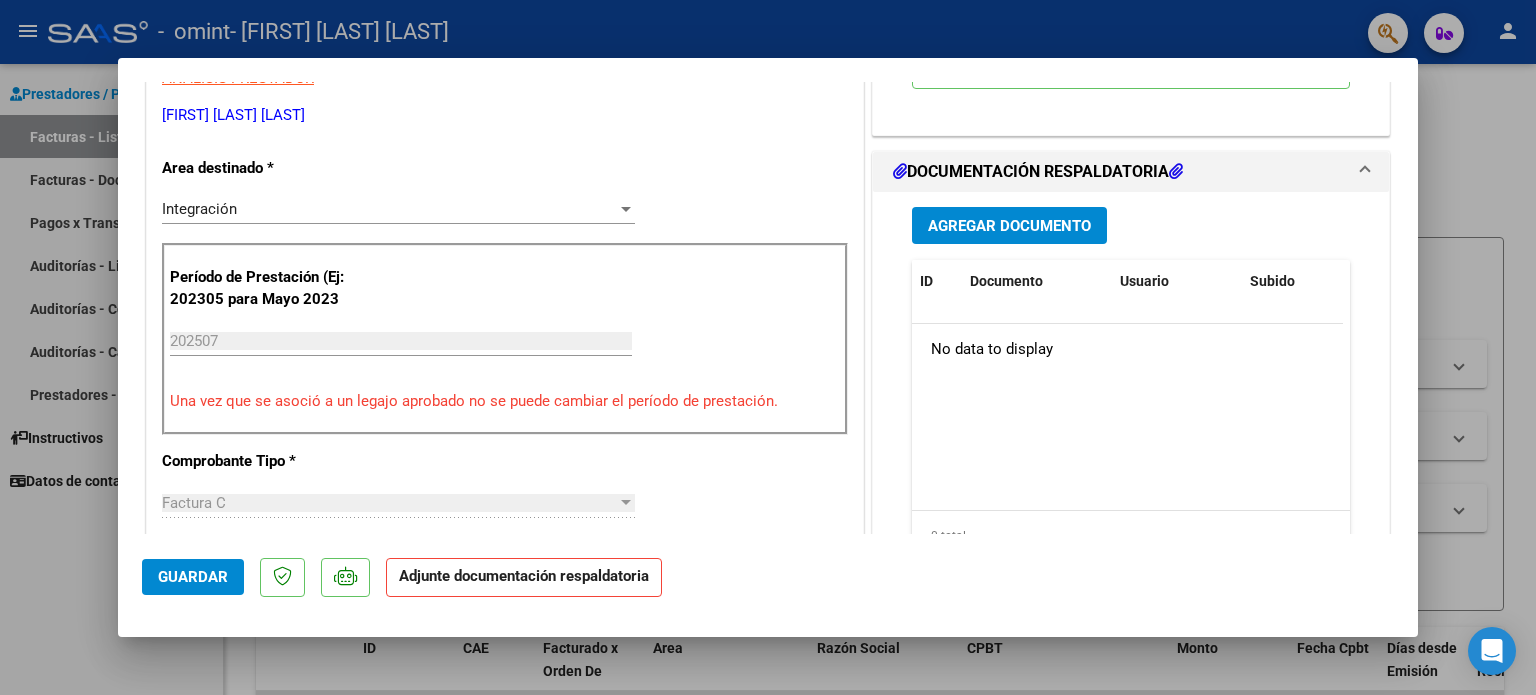 scroll, scrollTop: 0, scrollLeft: 0, axis: both 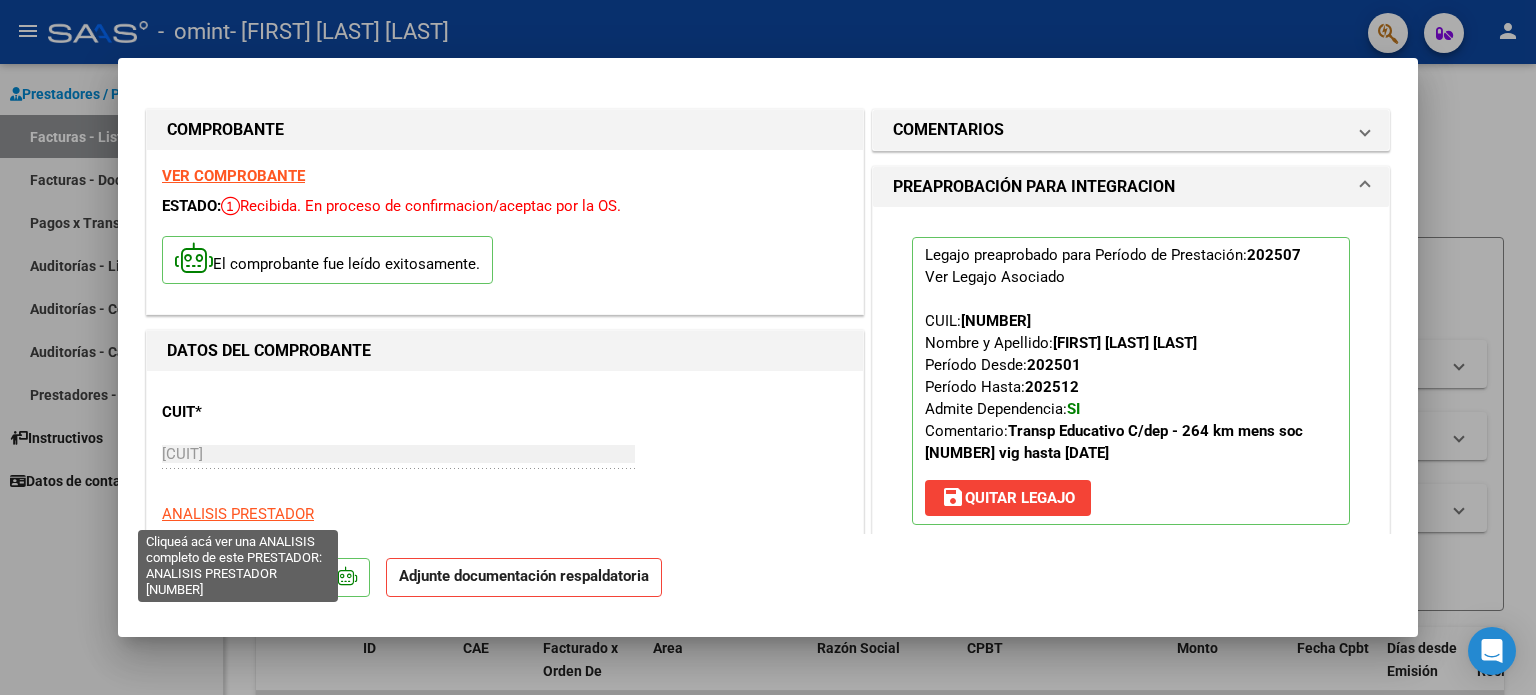 click on "ANALISIS PRESTADOR" at bounding box center [238, 514] 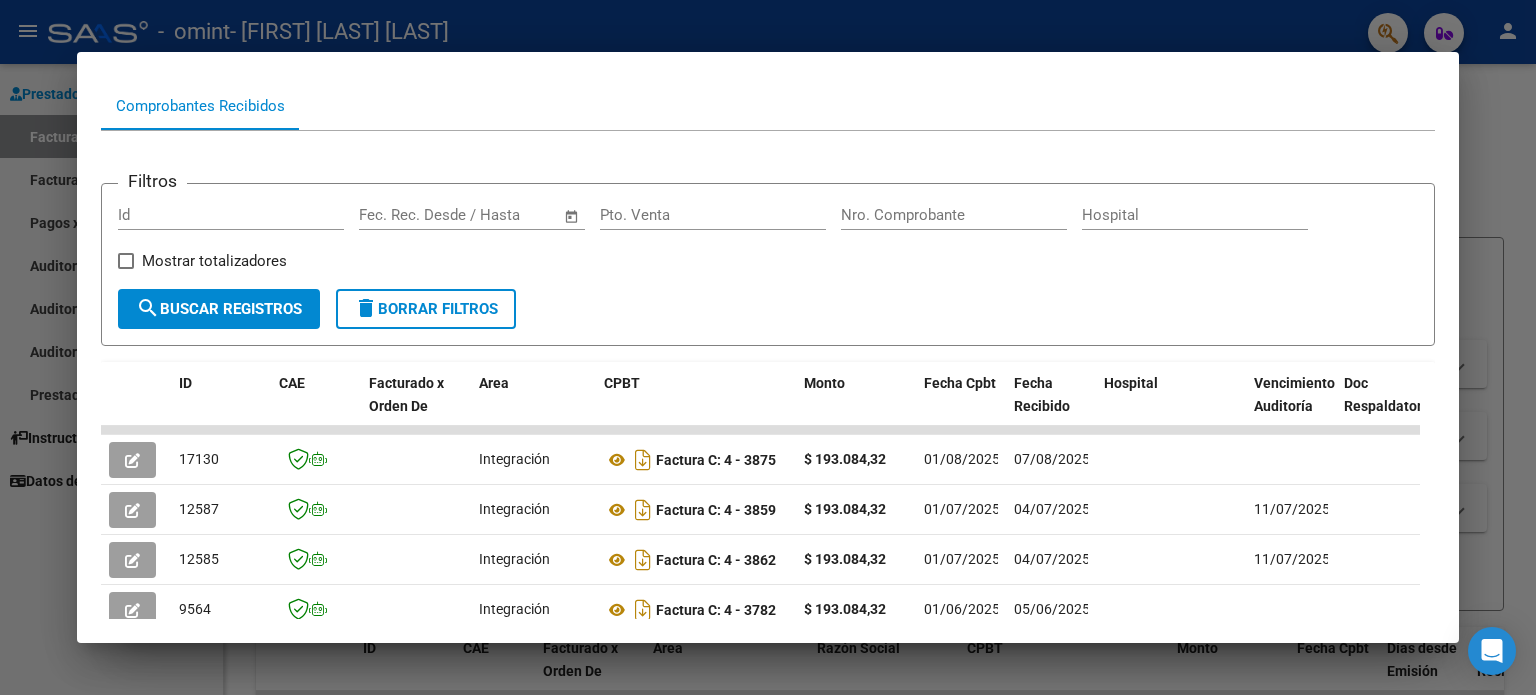 scroll, scrollTop: 200, scrollLeft: 0, axis: vertical 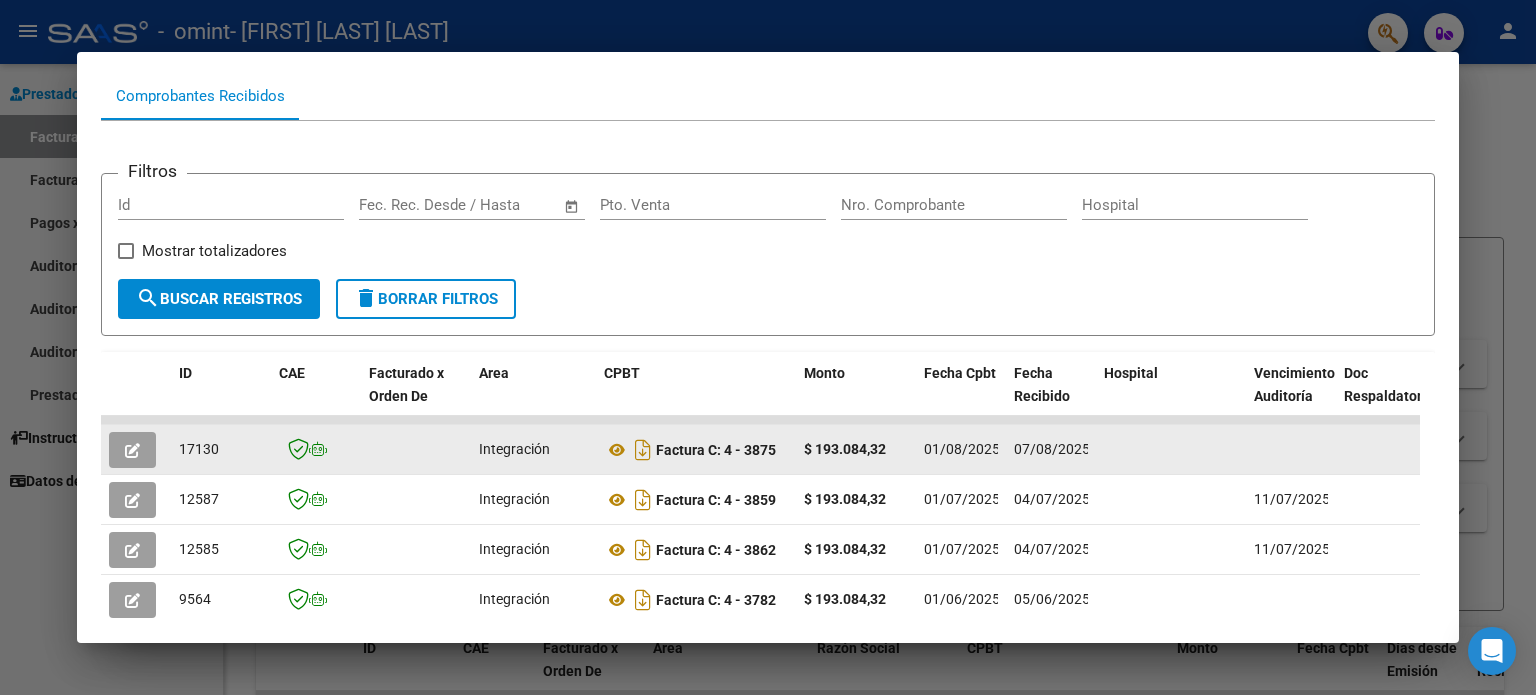 click 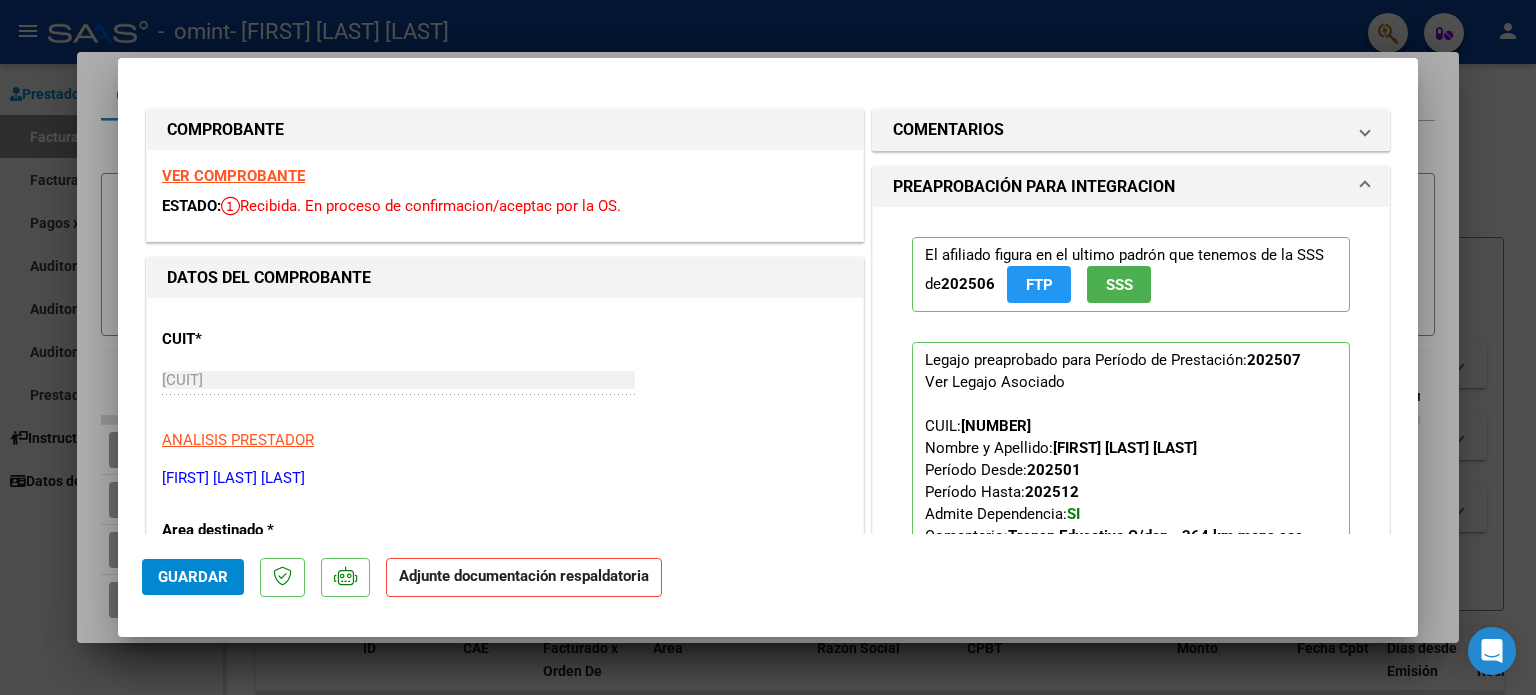 click on "Adjunte documentación respaldatoria" 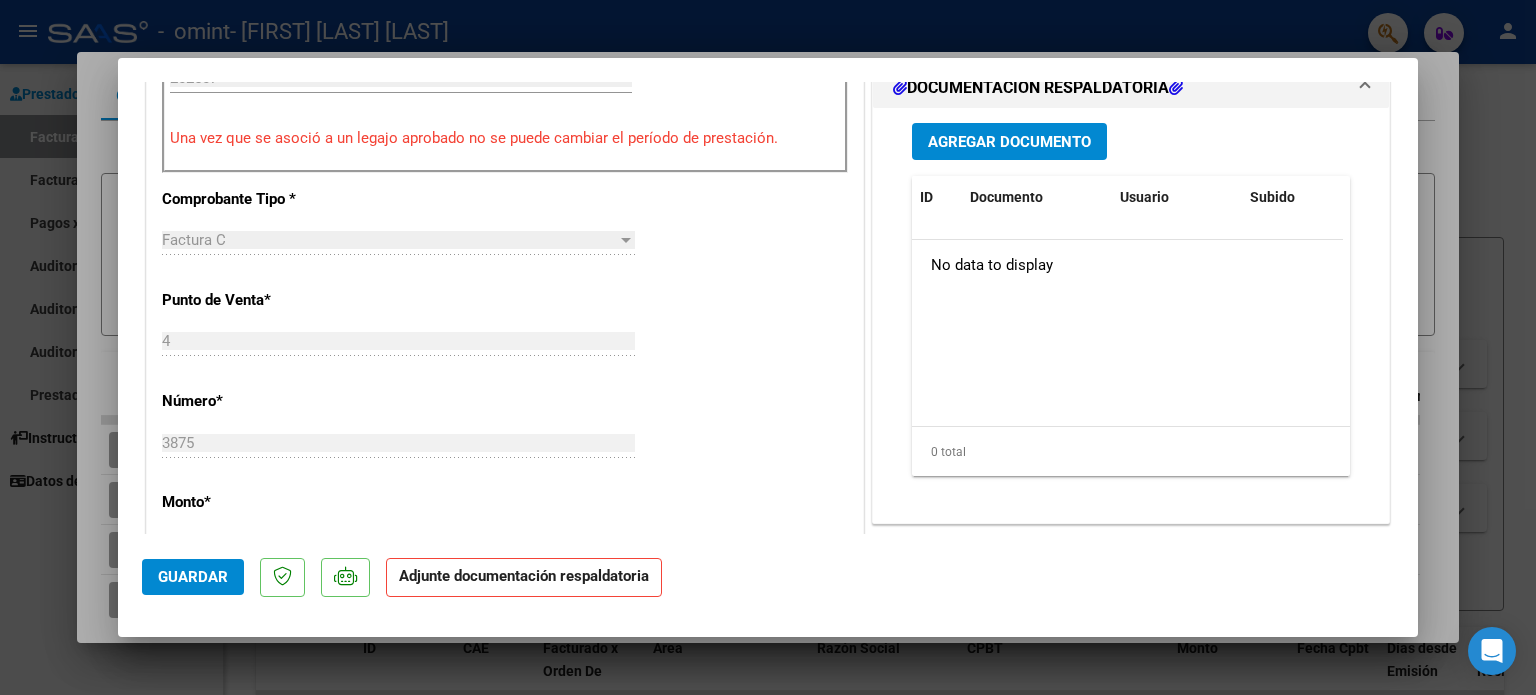 scroll, scrollTop: 354, scrollLeft: 0, axis: vertical 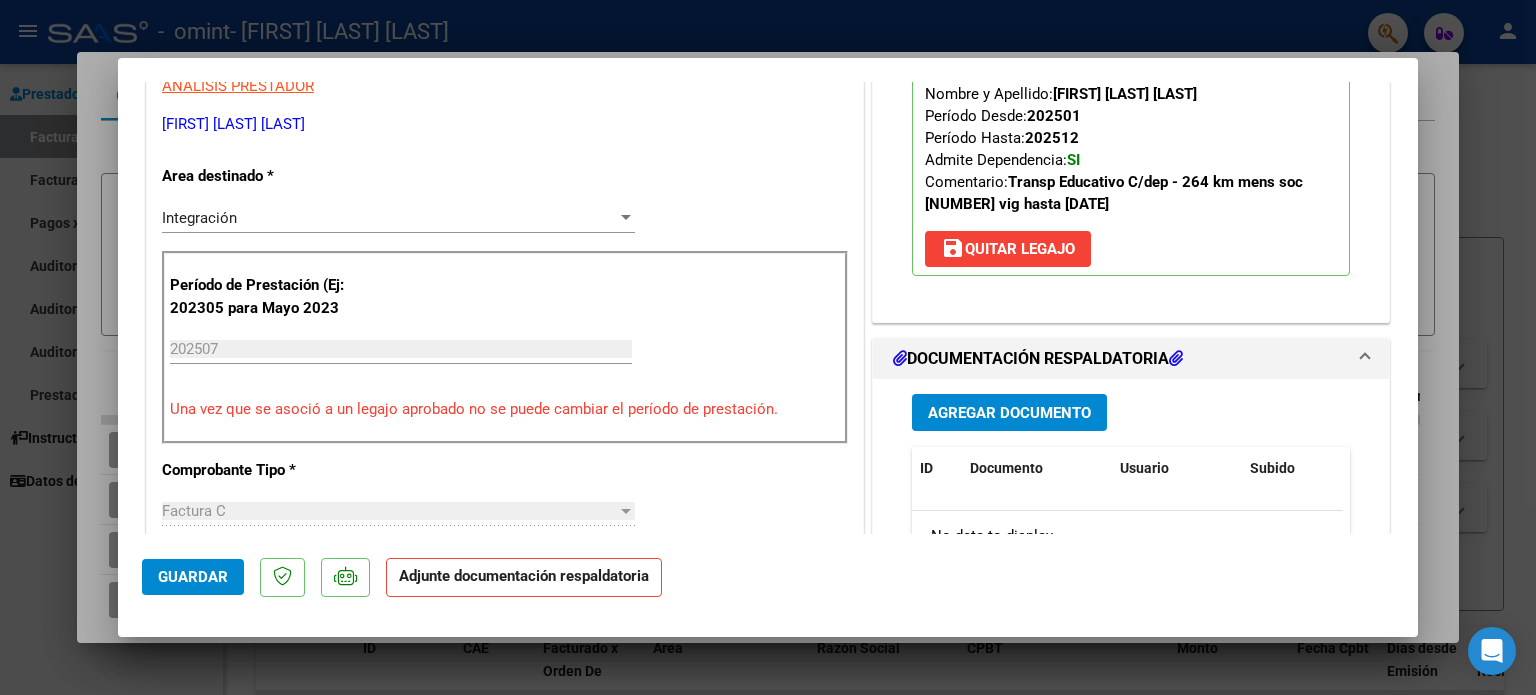 click on "Agregar Documento" at bounding box center (1009, 413) 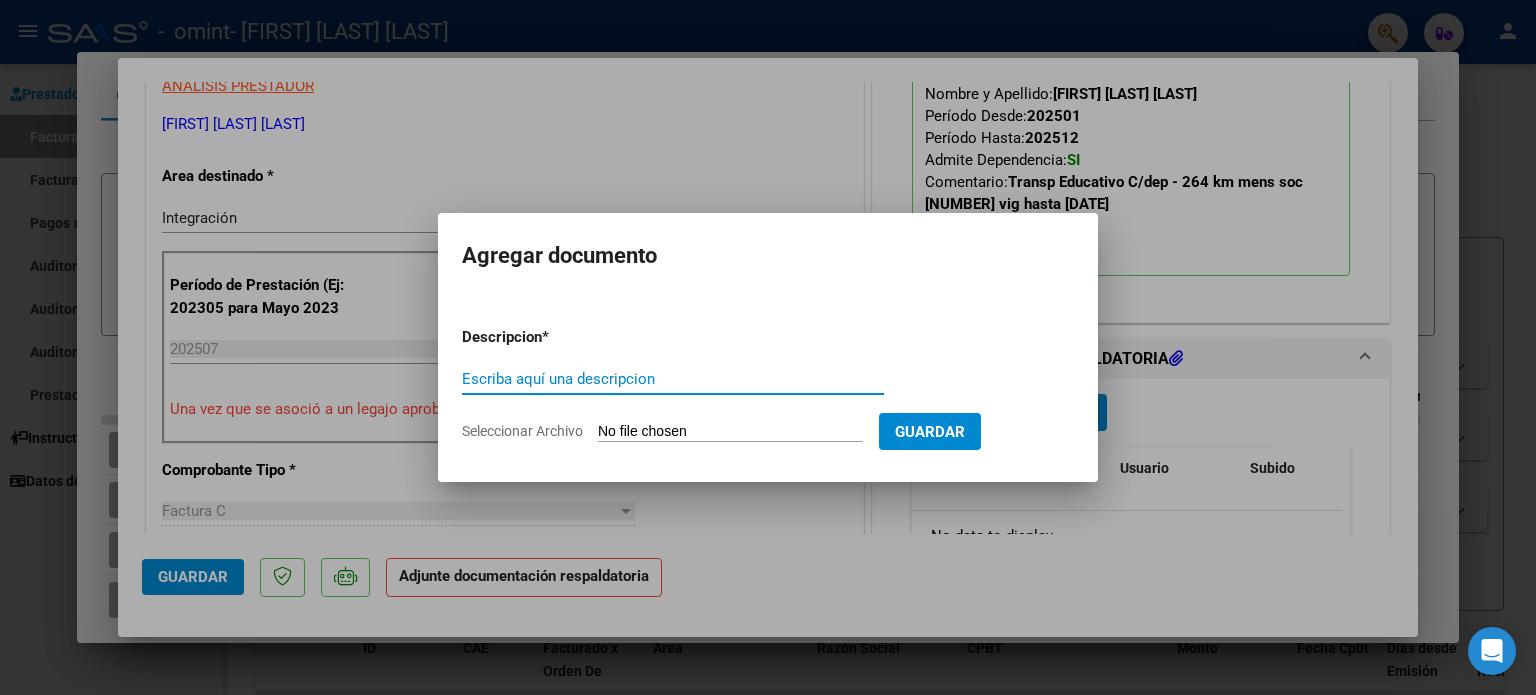 click on "Escriba aquí una descripcion" at bounding box center [673, 379] 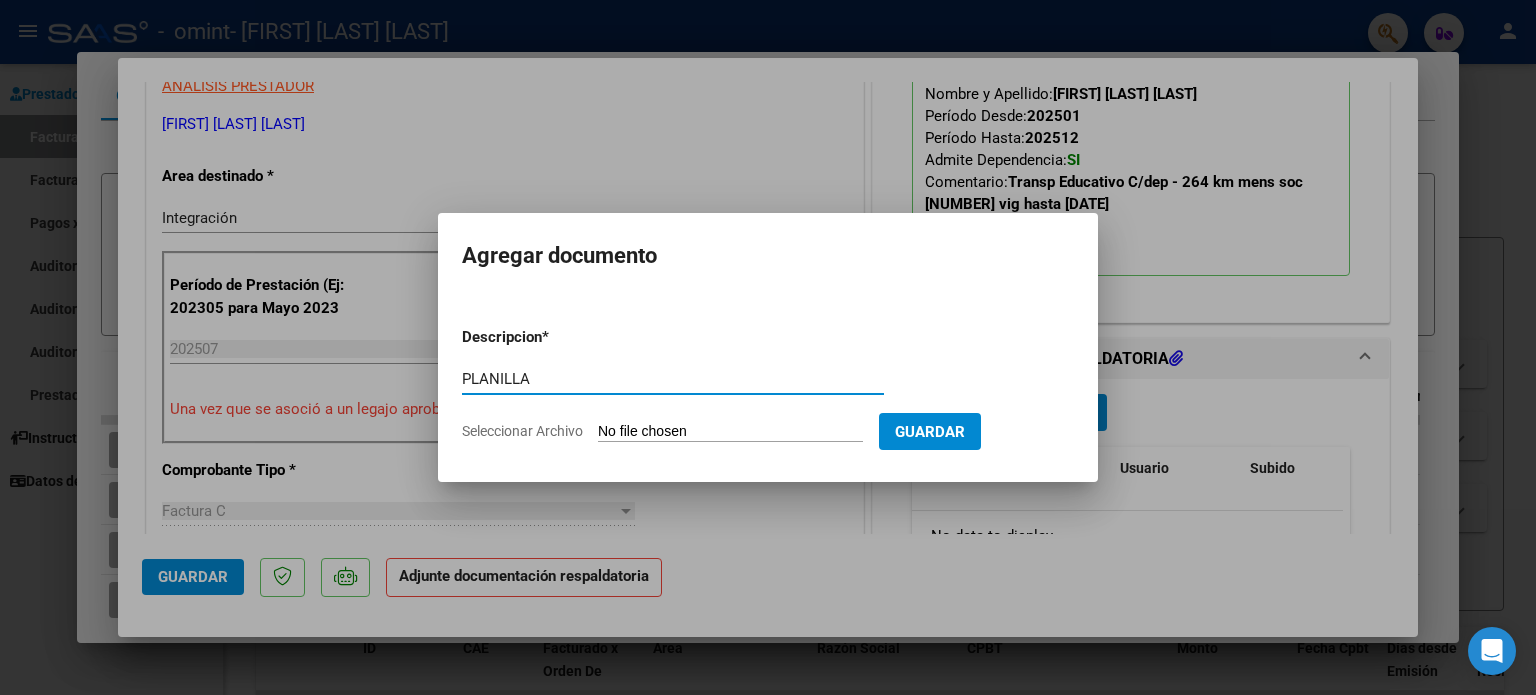 type on "PLANILLA" 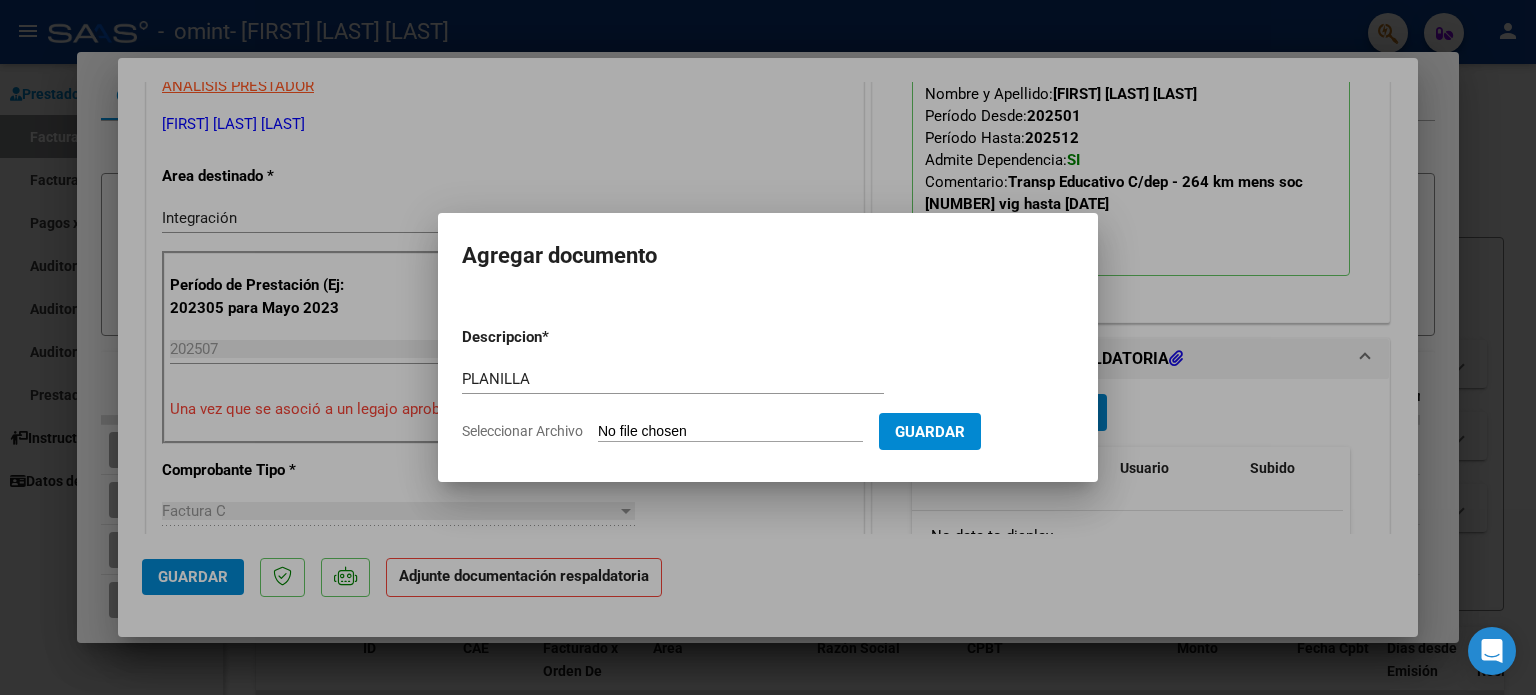 click on "Seleccionar Archivo" at bounding box center [730, 432] 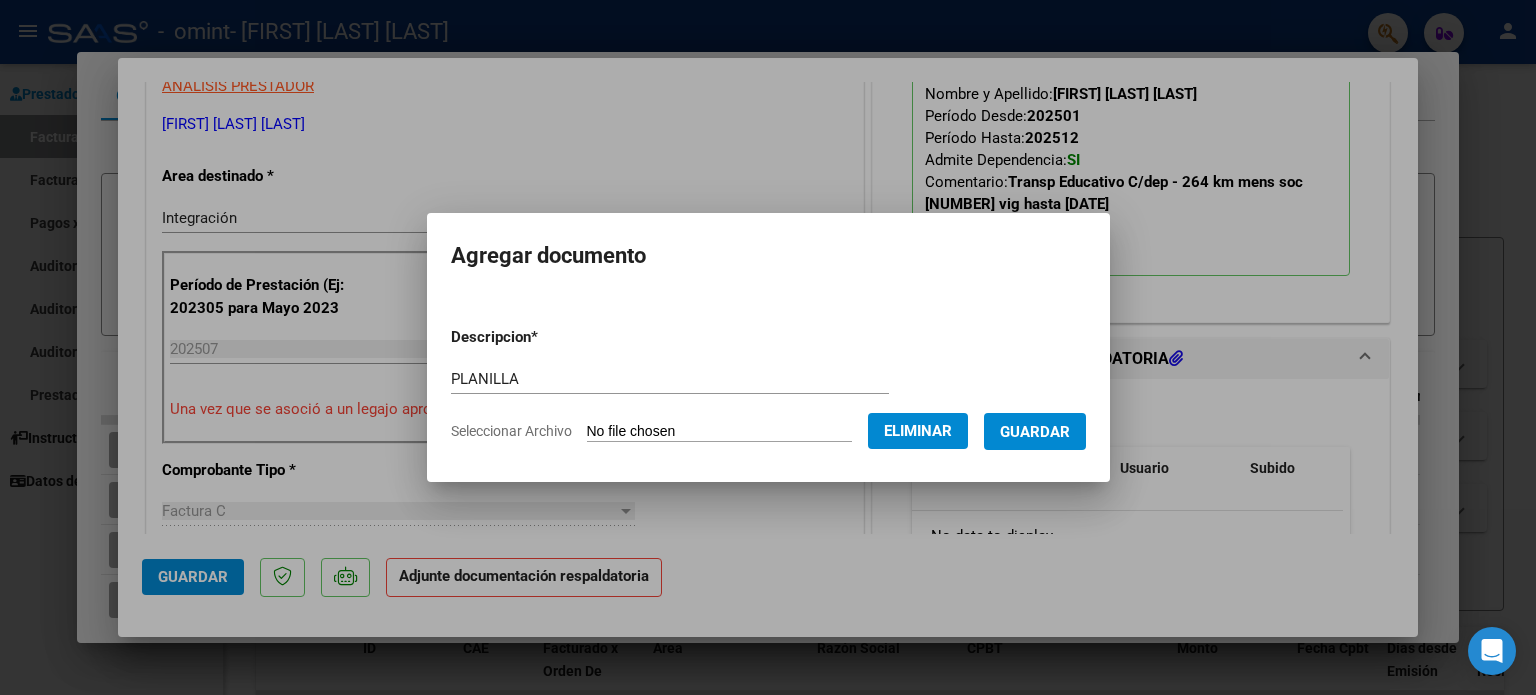 click on "Guardar" at bounding box center [1035, 432] 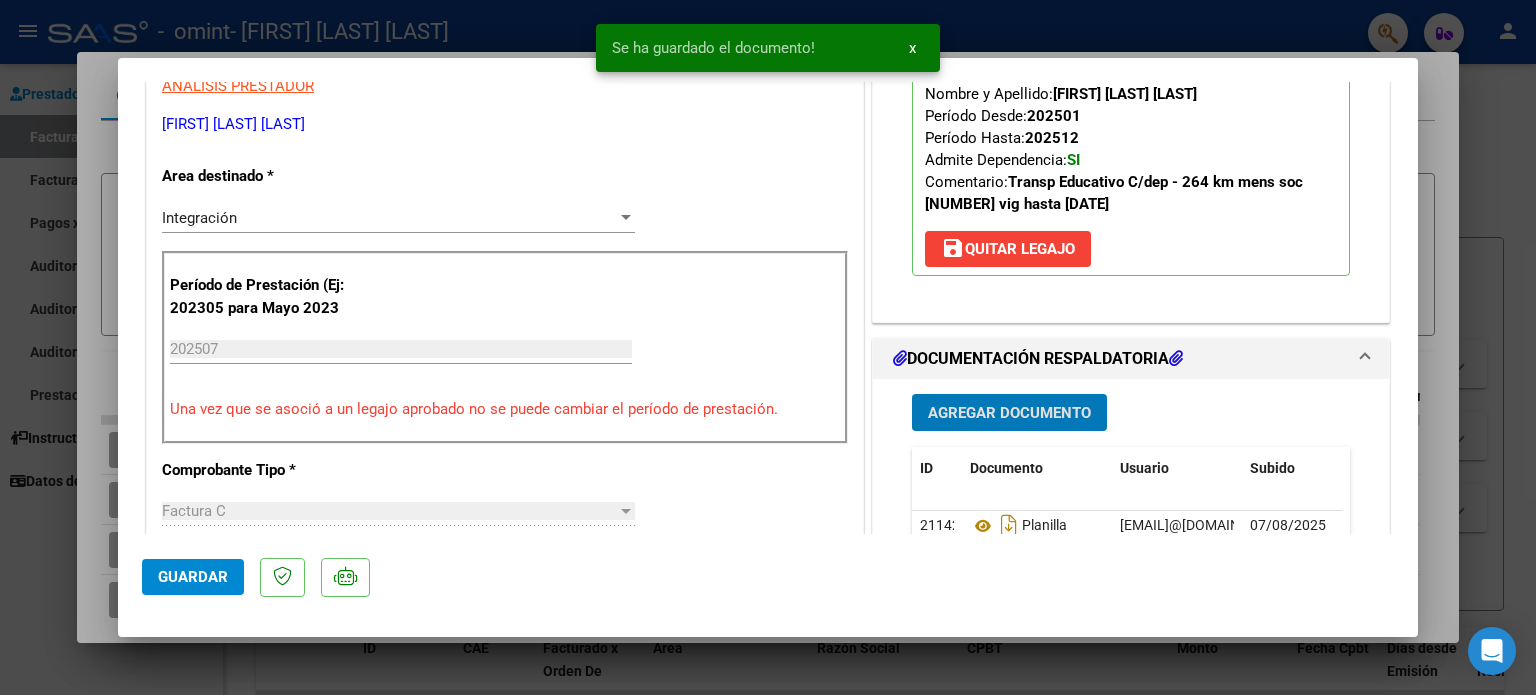 click on "Guardar" 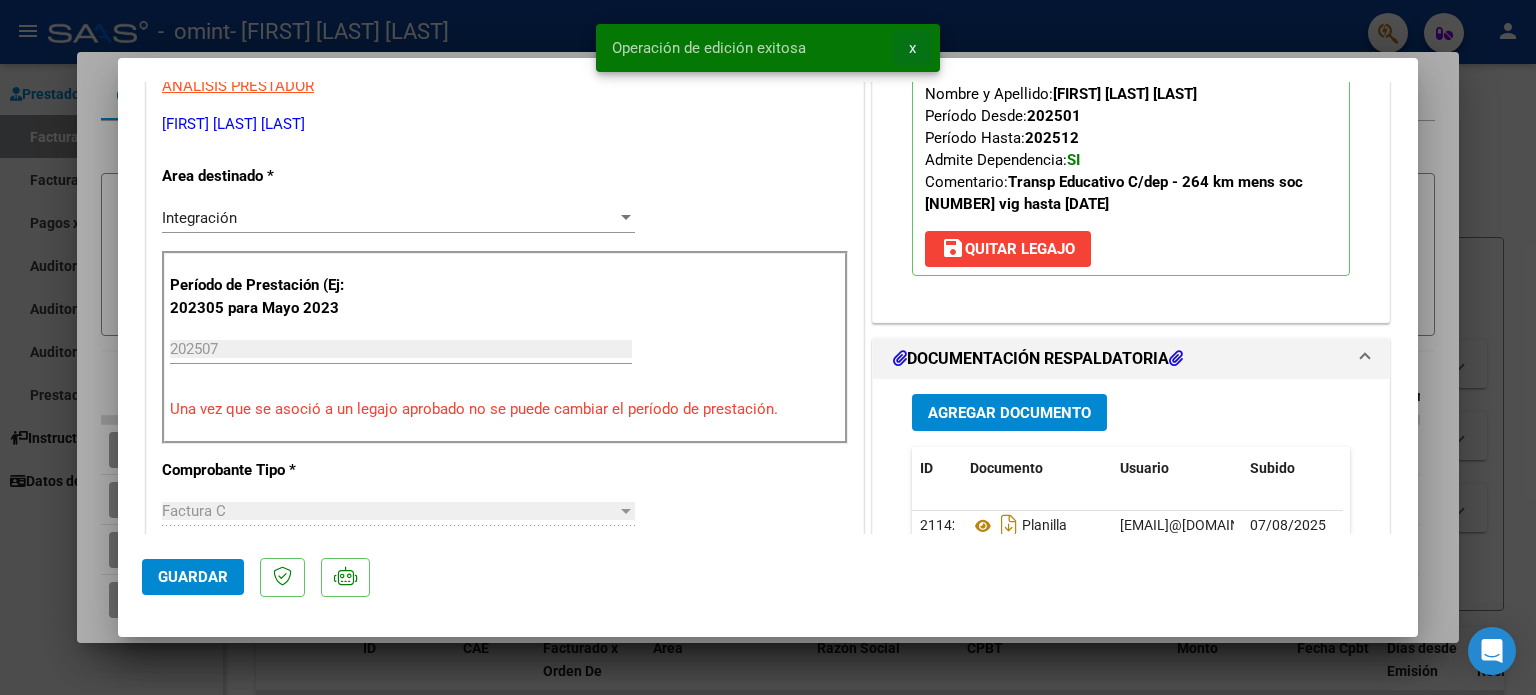 click on "x" at bounding box center [912, 48] 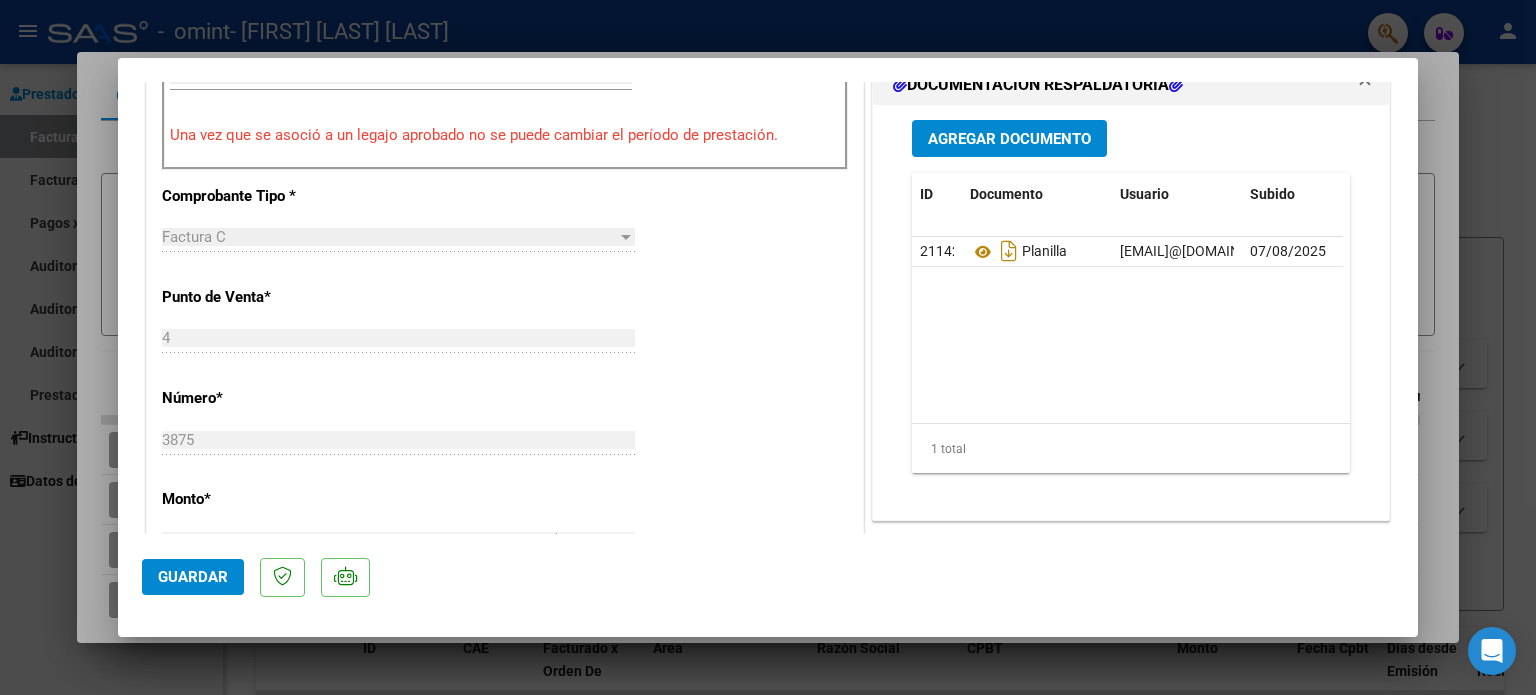 scroll, scrollTop: 754, scrollLeft: 0, axis: vertical 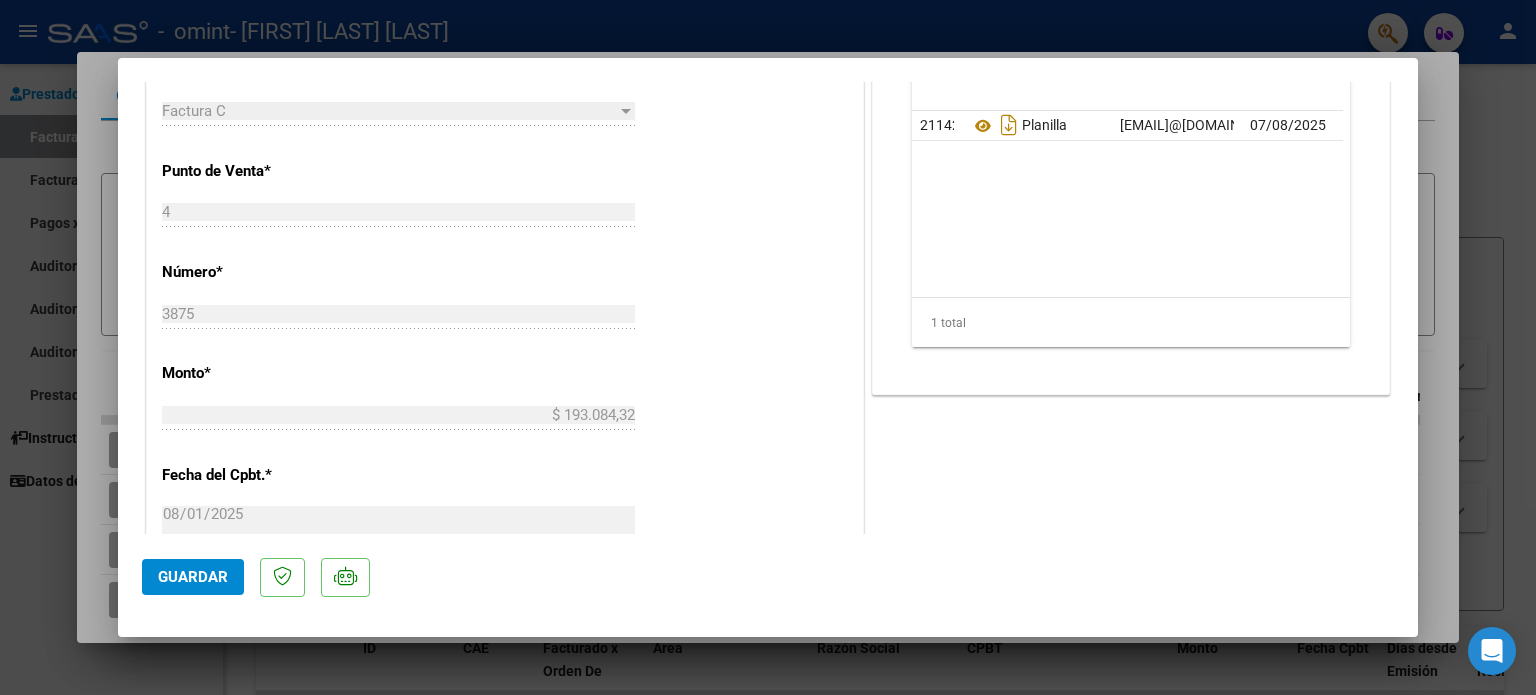 click at bounding box center (768, 347) 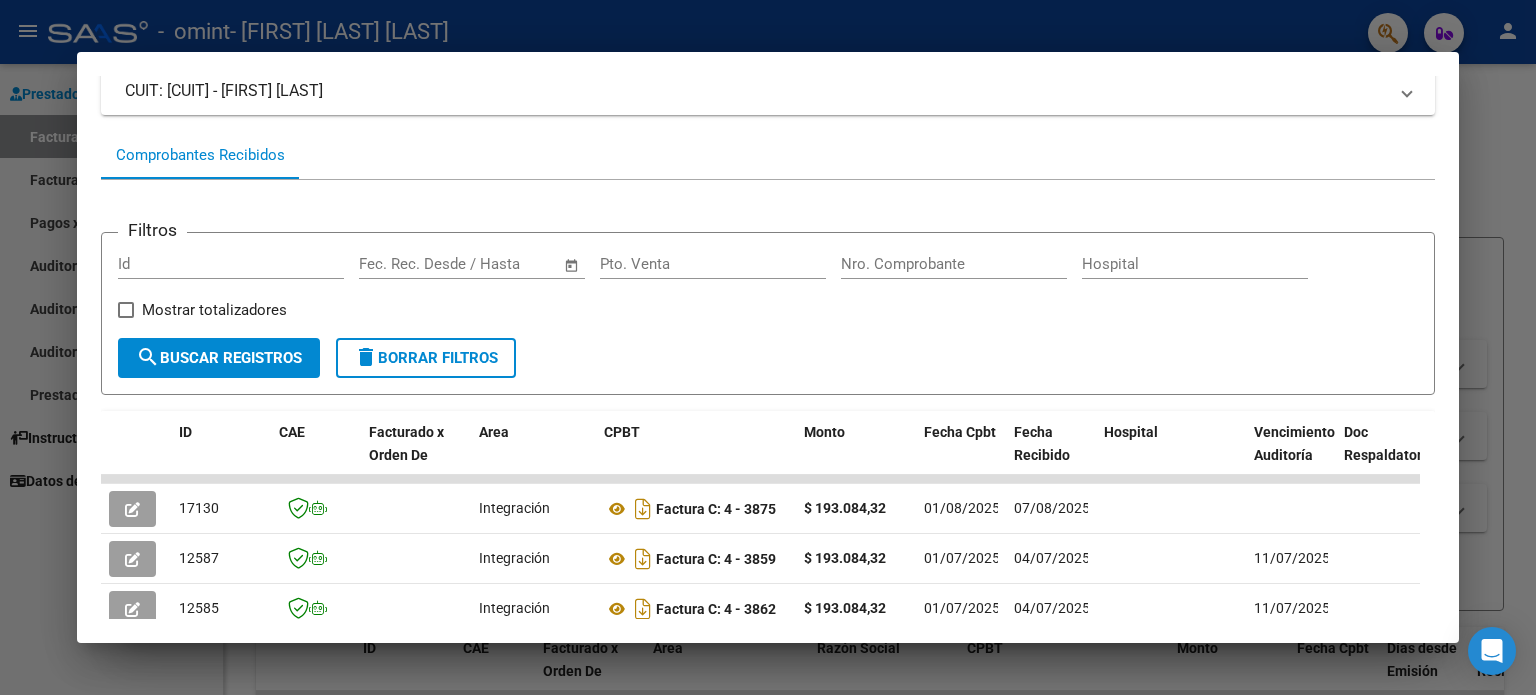 scroll, scrollTop: 0, scrollLeft: 0, axis: both 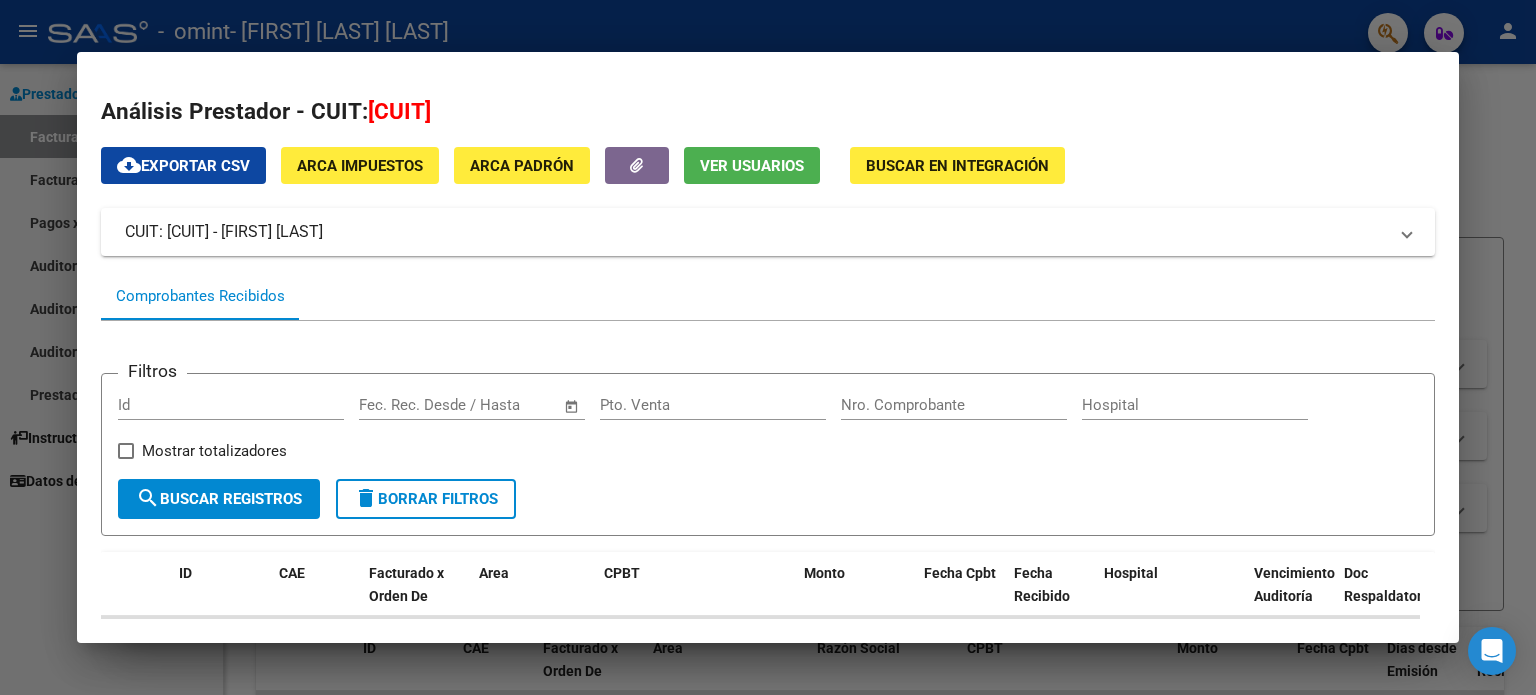 click at bounding box center (768, 347) 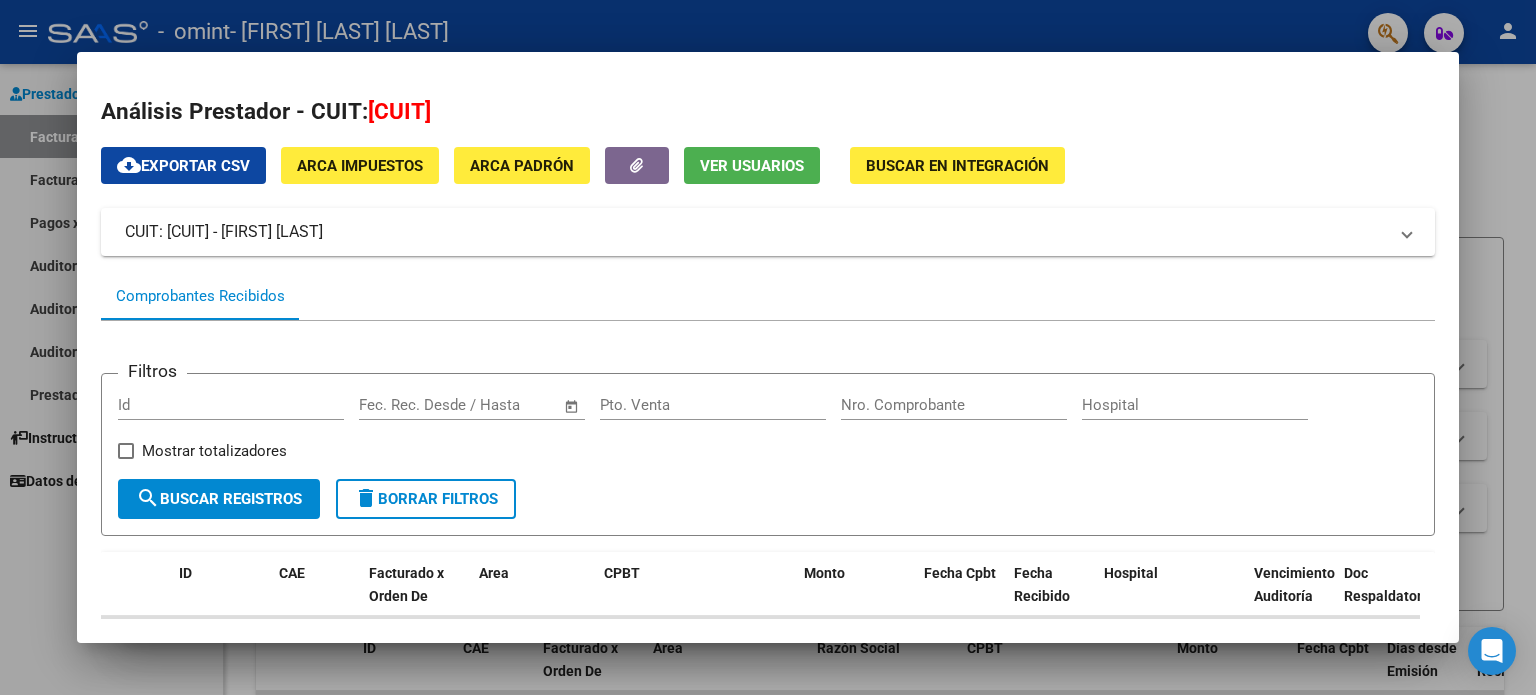 click at bounding box center [768, 347] 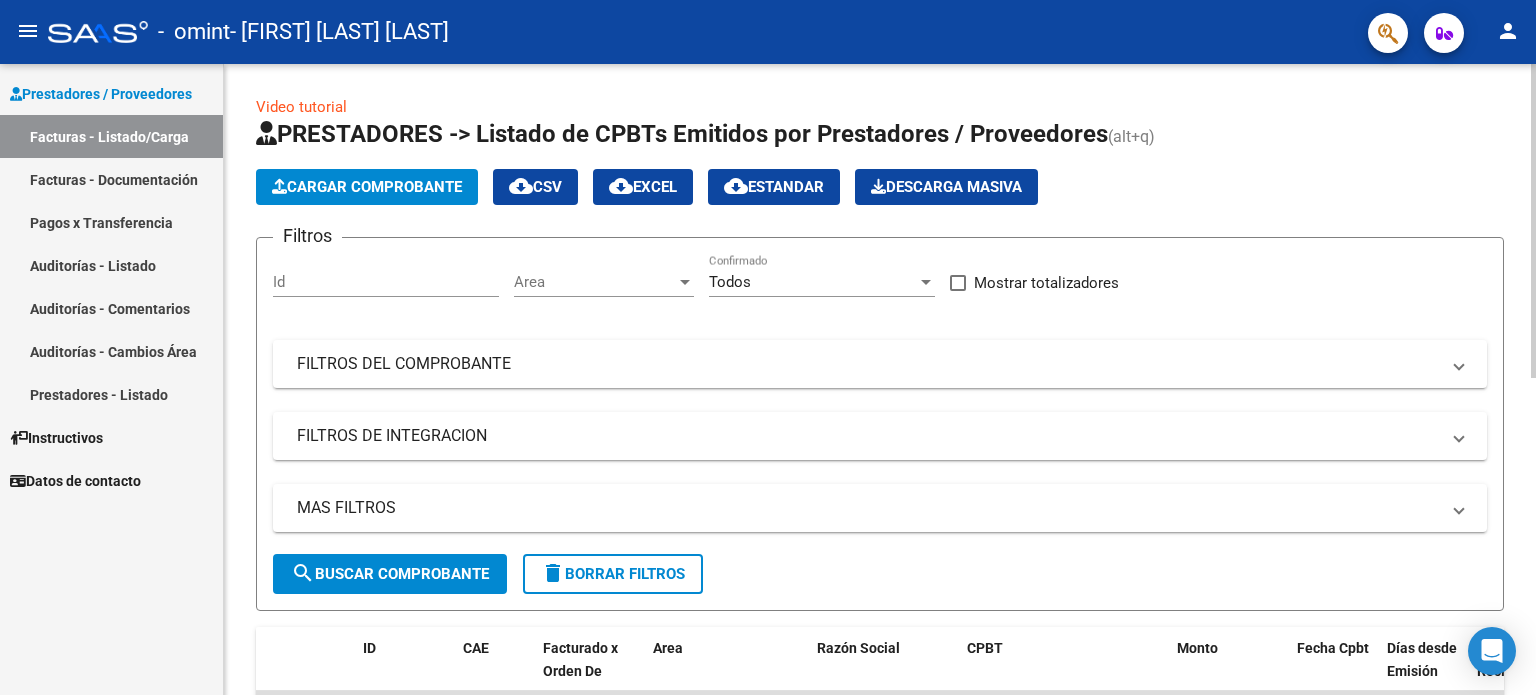 click on "Cargar Comprobante" 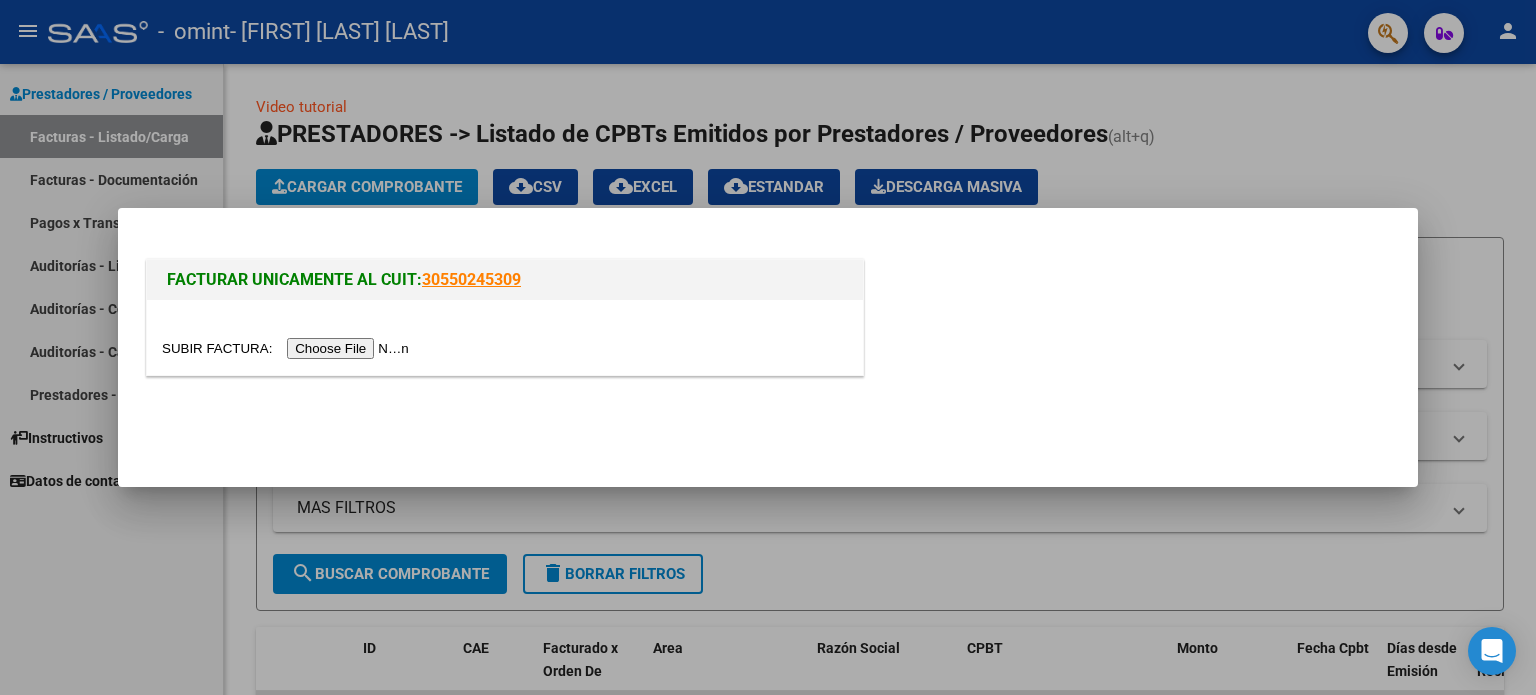 click at bounding box center [288, 348] 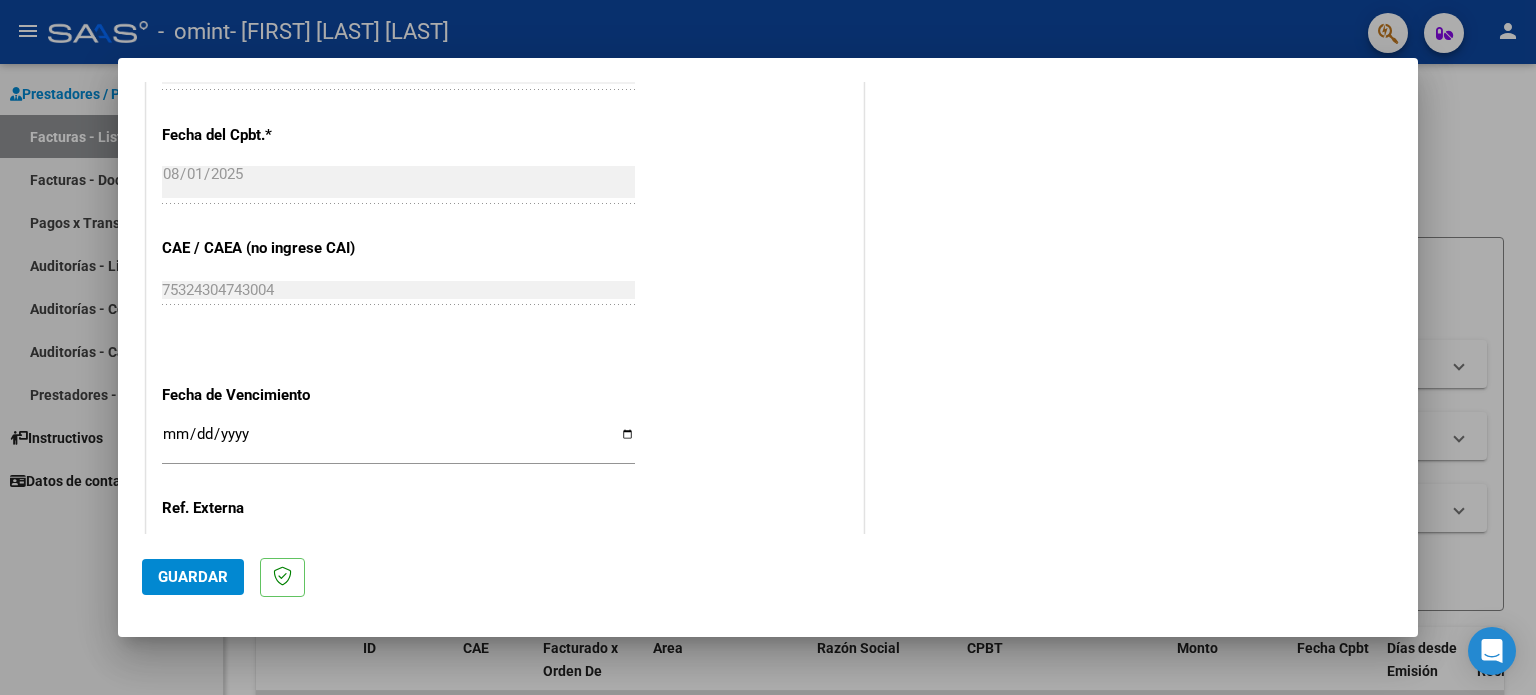 scroll, scrollTop: 1268, scrollLeft: 0, axis: vertical 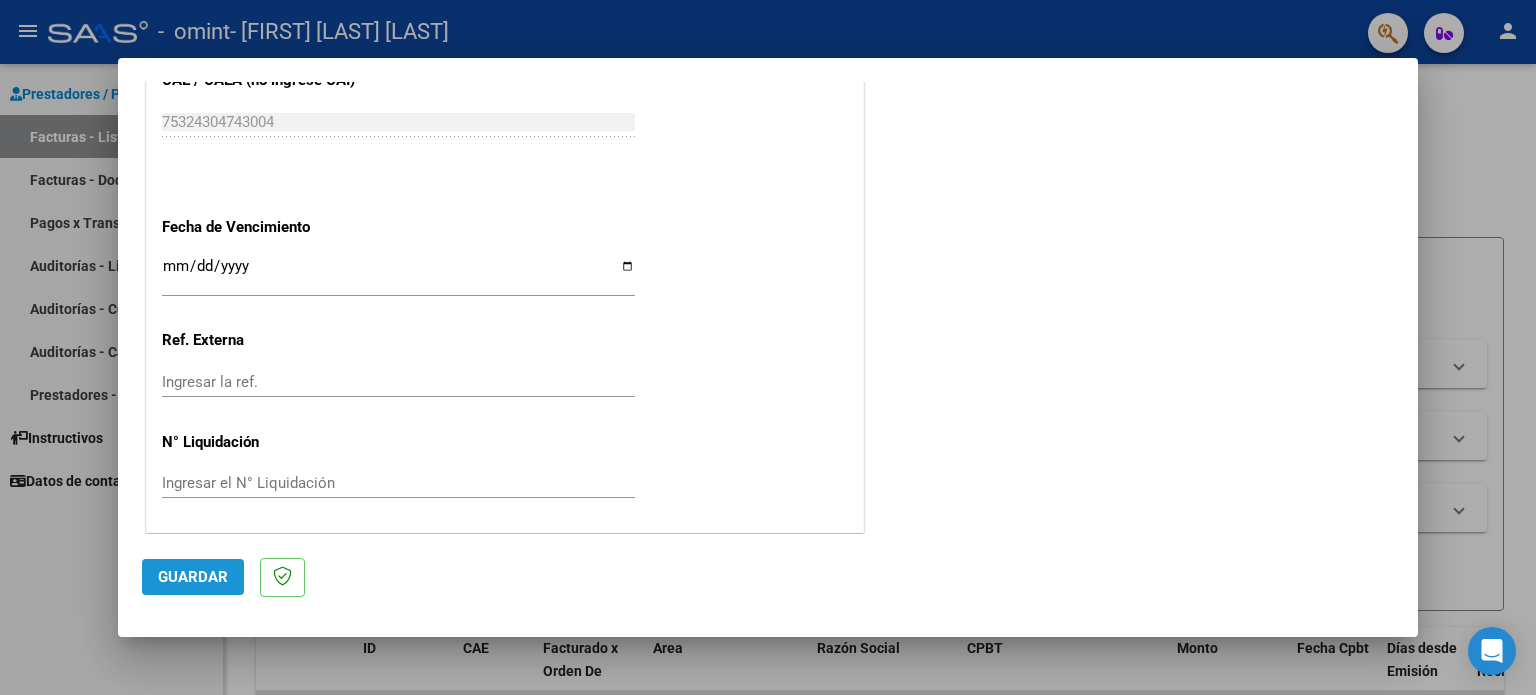 click on "Guardar" 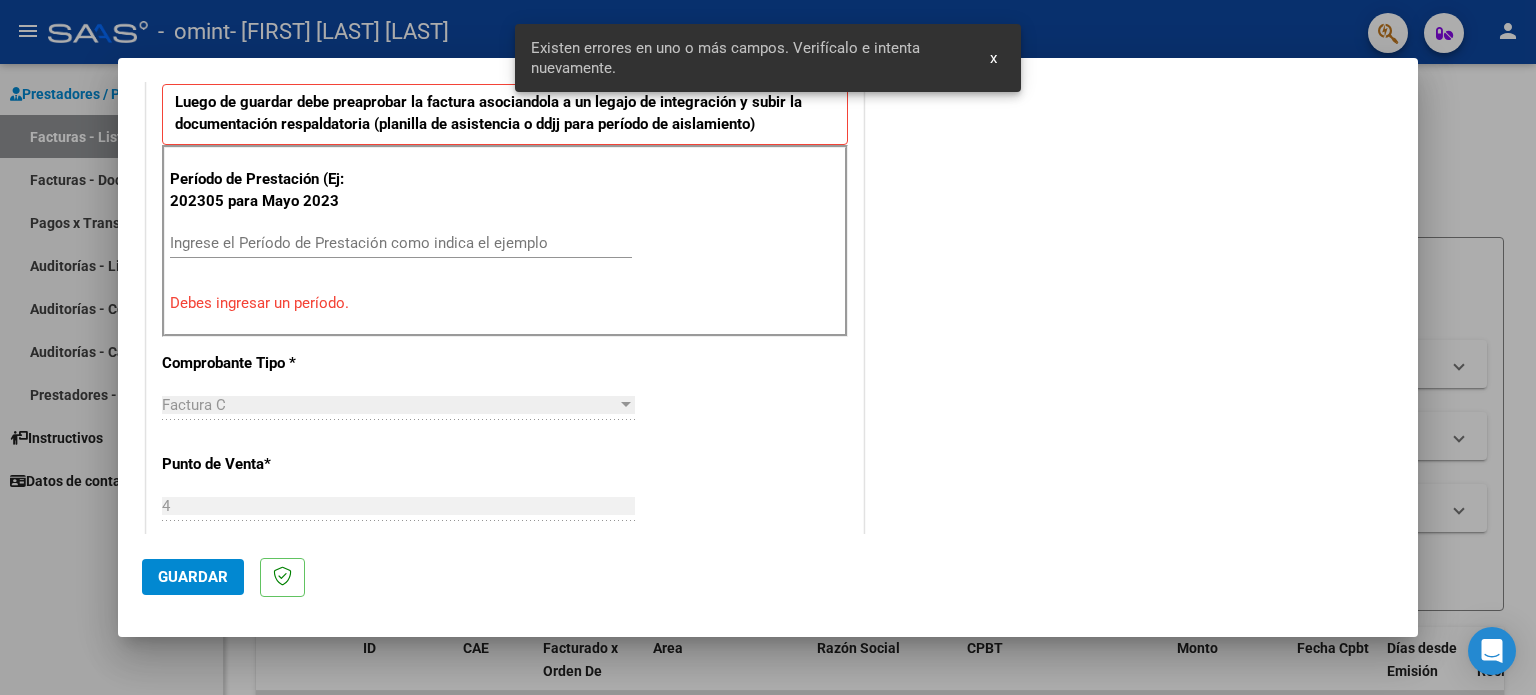 scroll, scrollTop: 431, scrollLeft: 0, axis: vertical 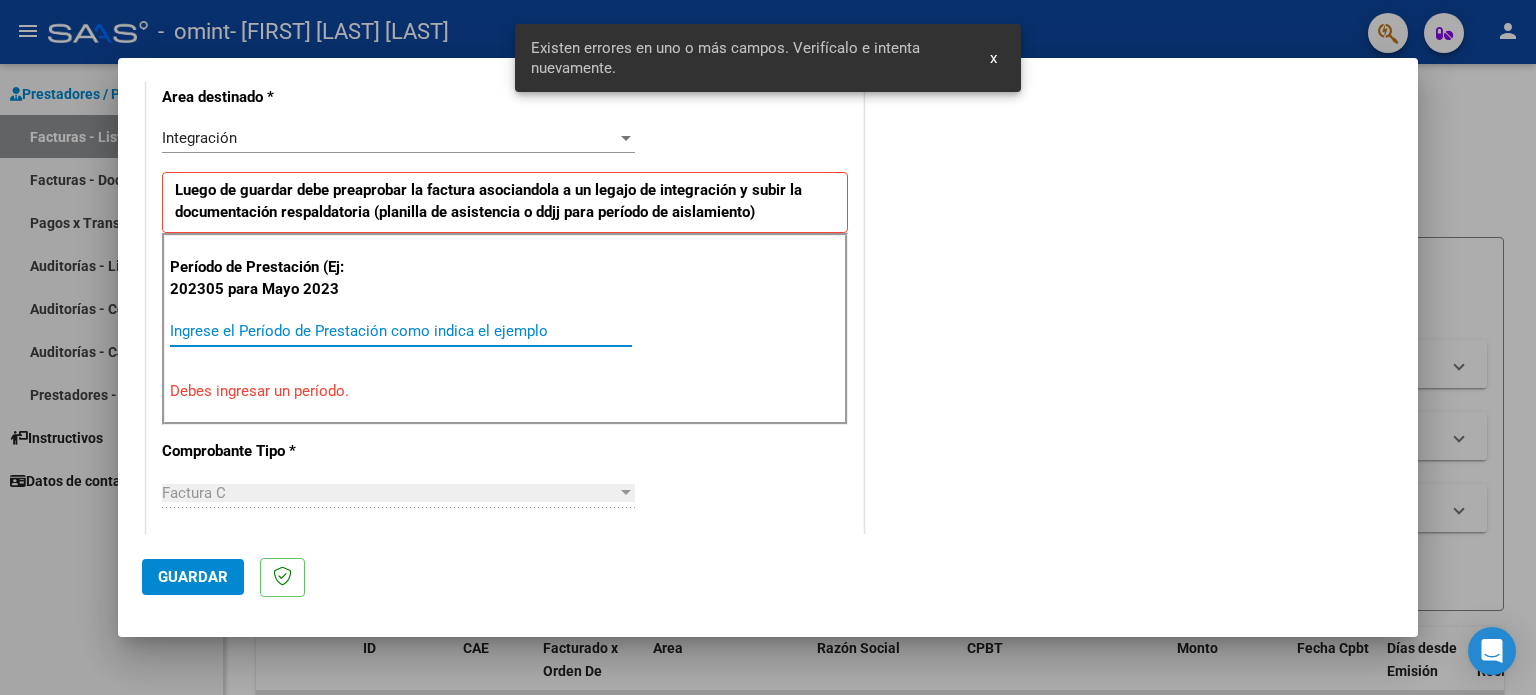 click on "Ingrese el Período de Prestación como indica el ejemplo" at bounding box center (401, 331) 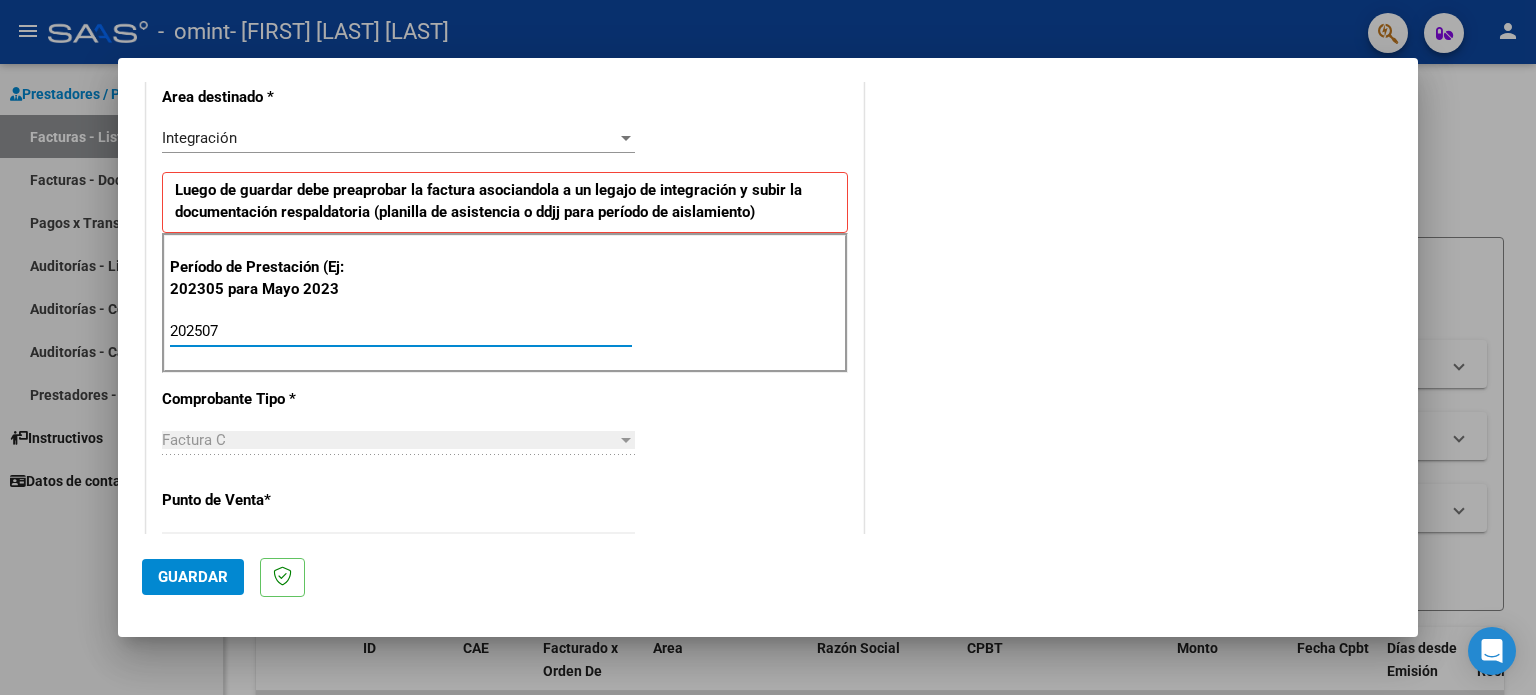 type on "202507" 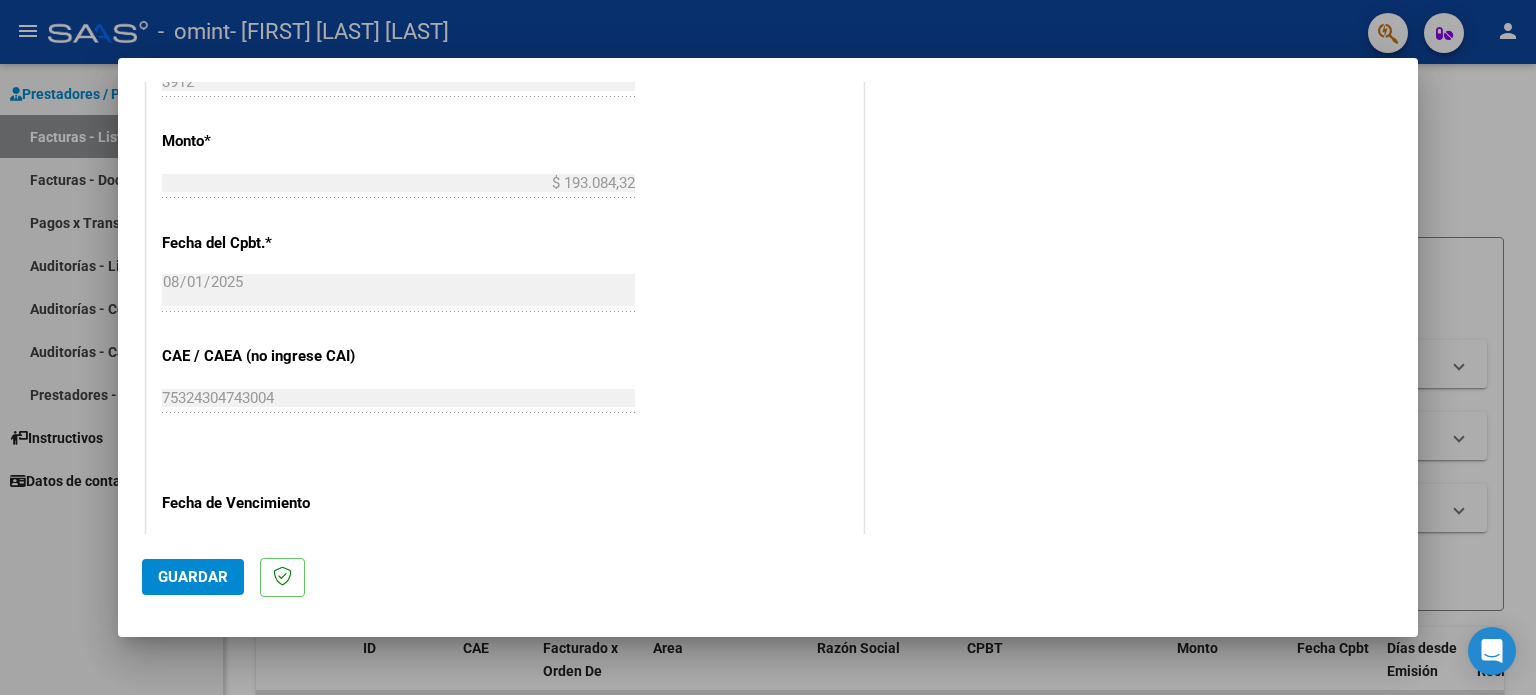 scroll, scrollTop: 1031, scrollLeft: 0, axis: vertical 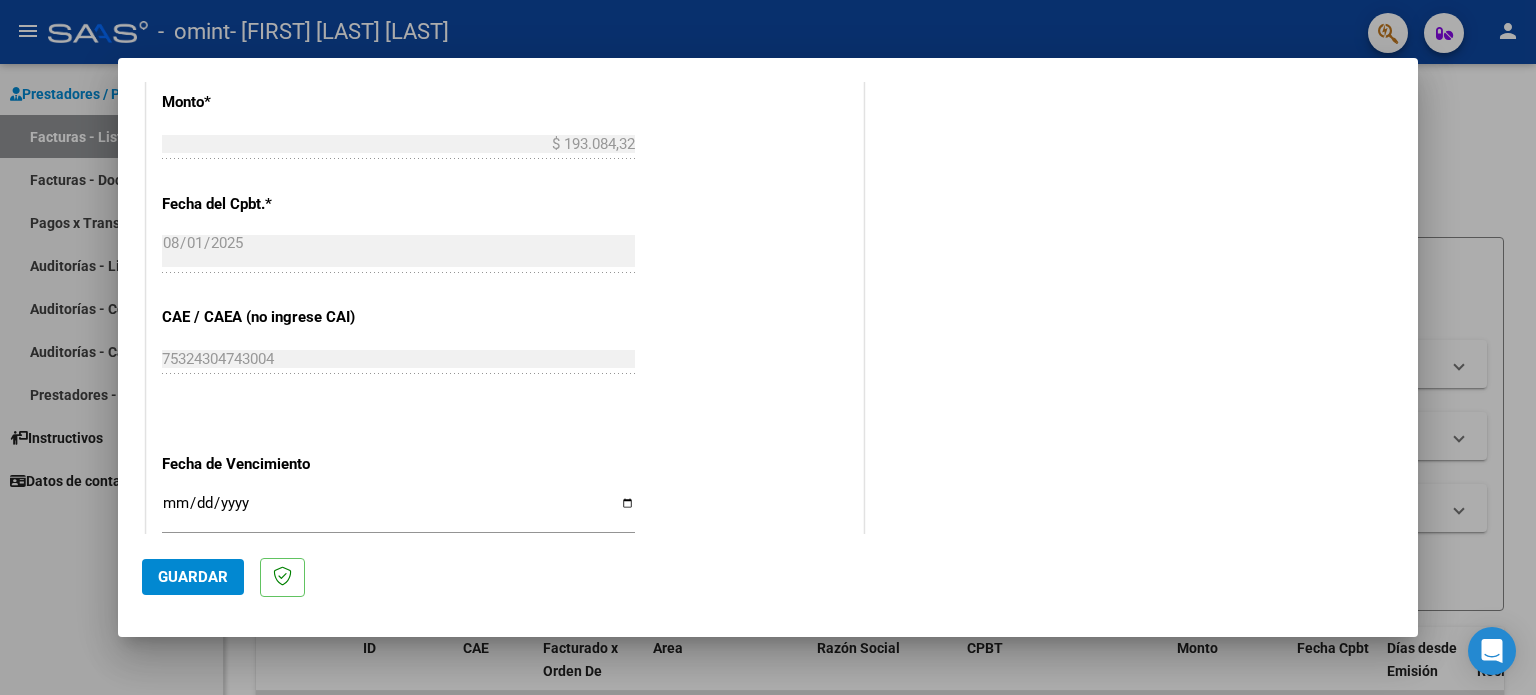 click on "Guardar" 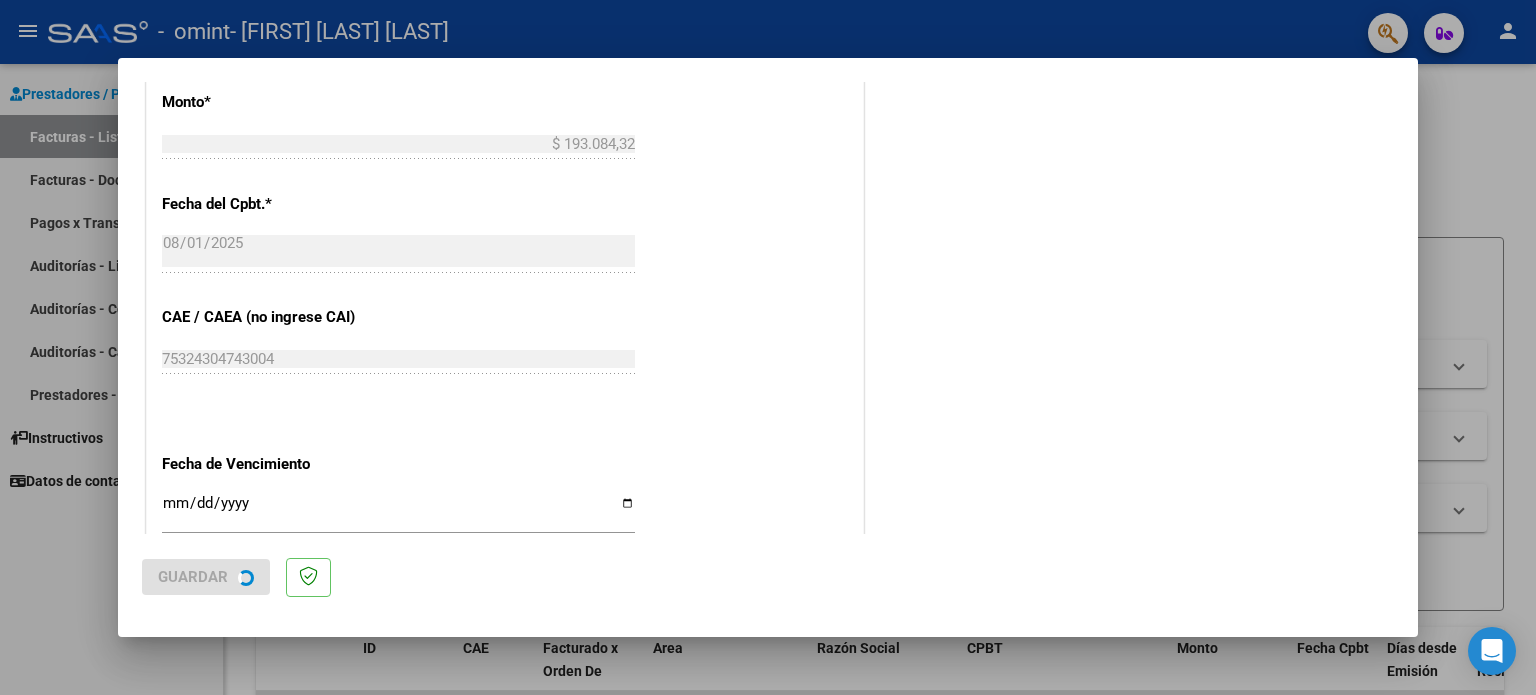 scroll, scrollTop: 0, scrollLeft: 0, axis: both 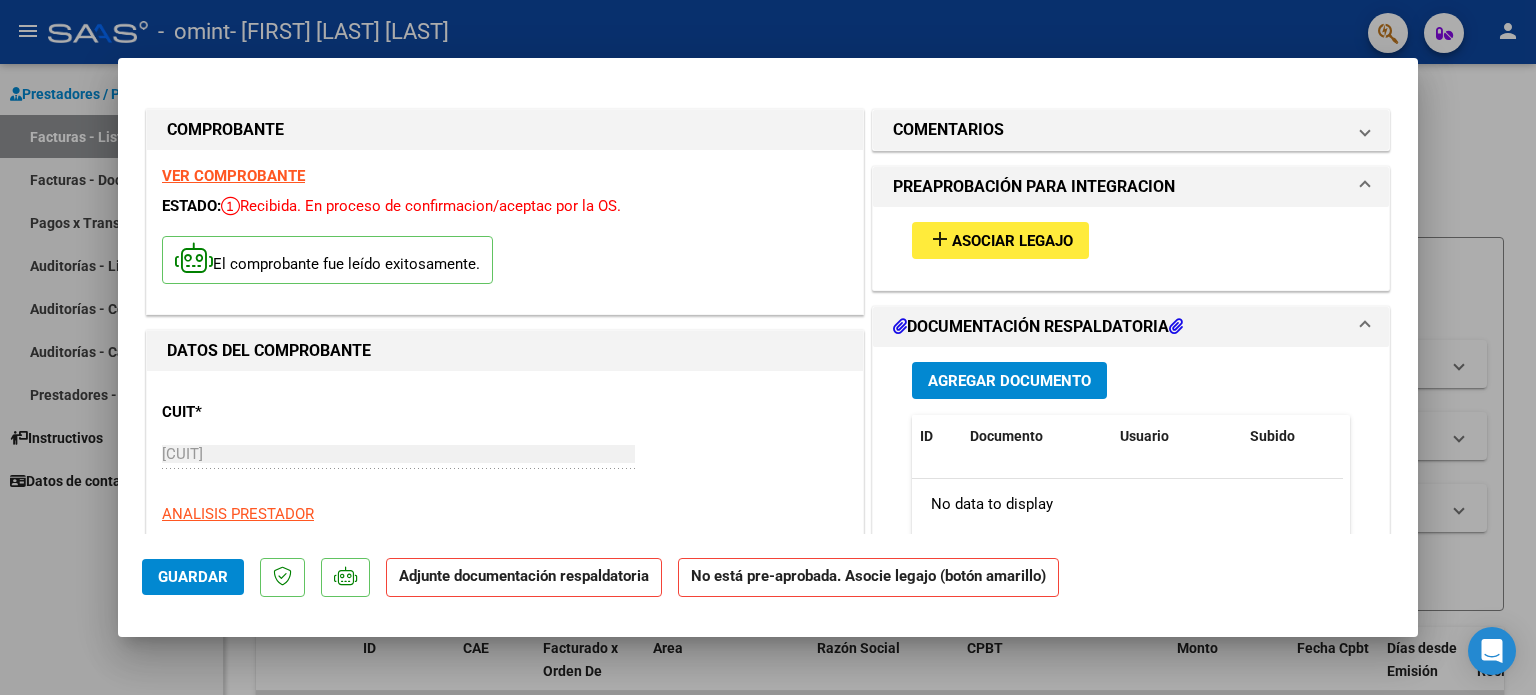 click on "Agregar Documento" at bounding box center [1009, 381] 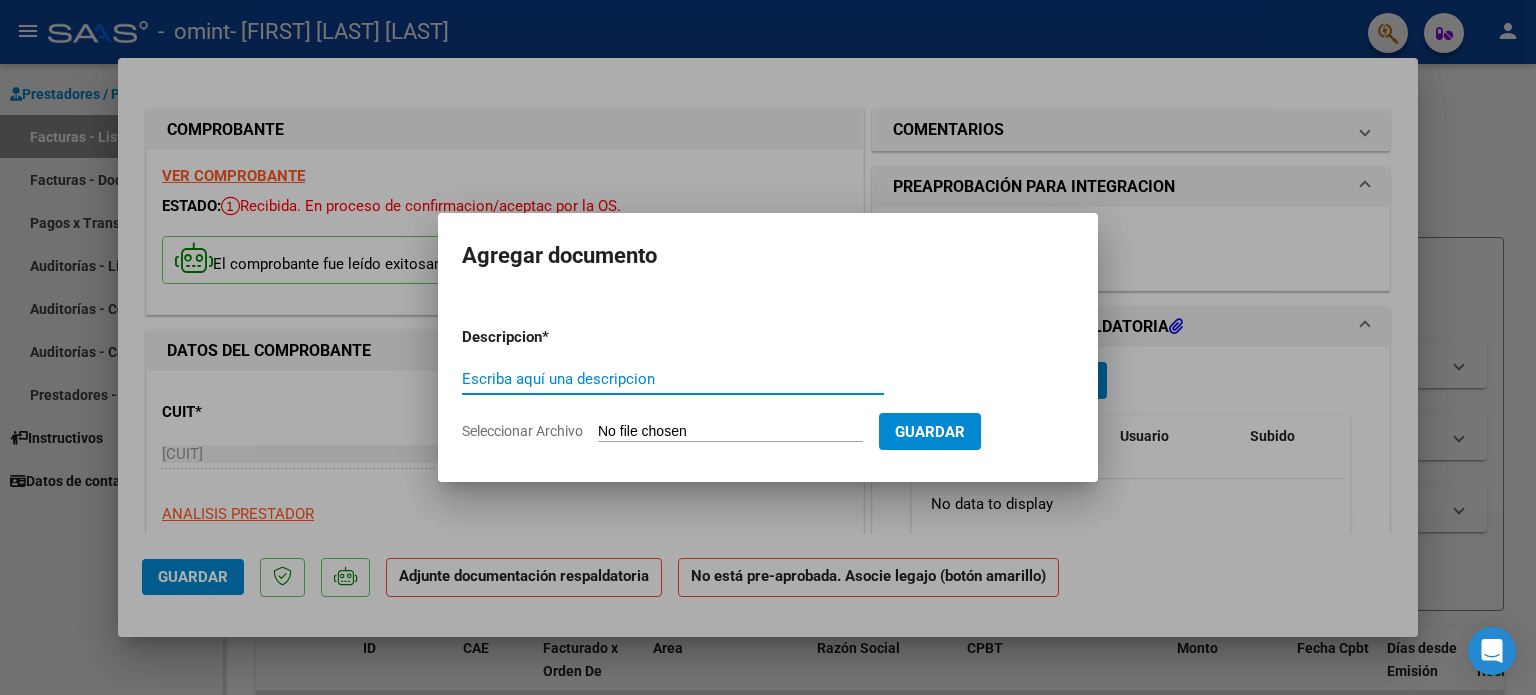 click on "Escriba aquí una descripcion" at bounding box center [673, 379] 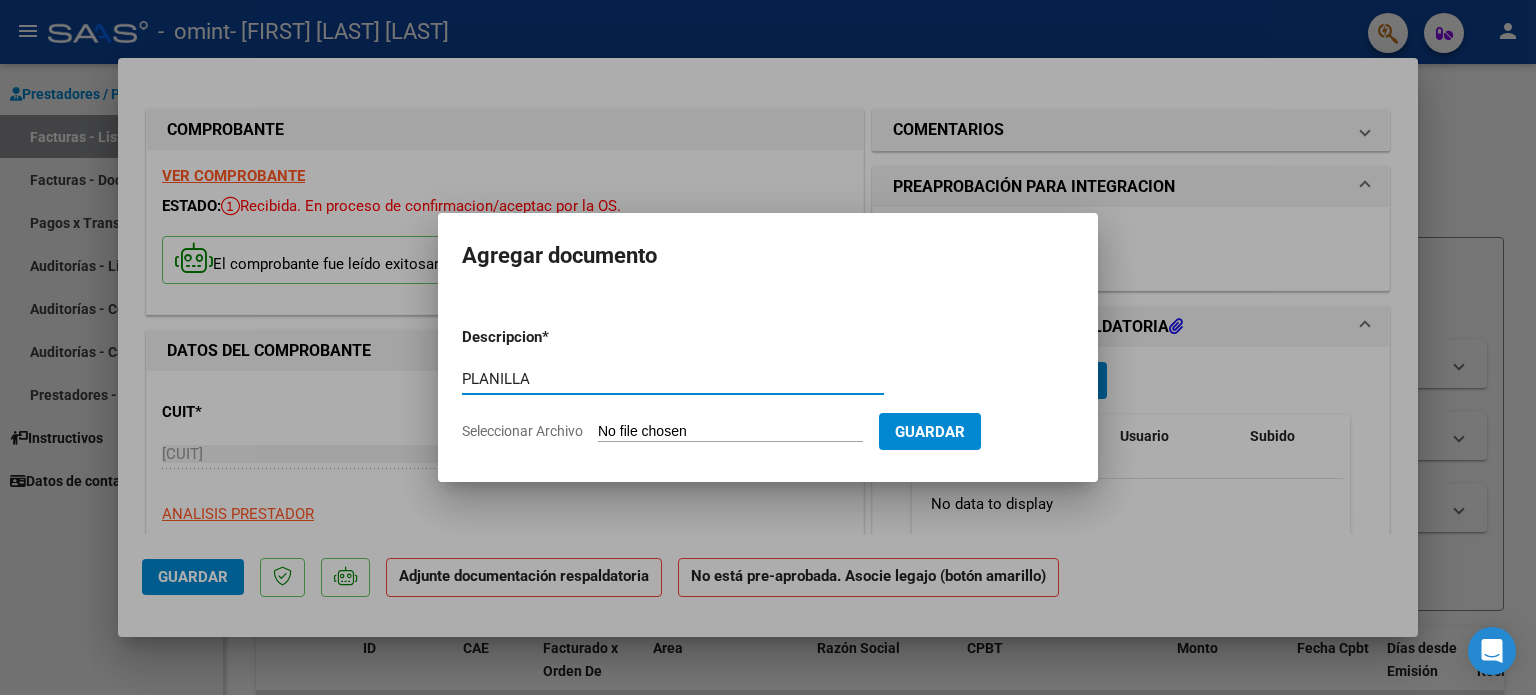 type on "PLANILLA" 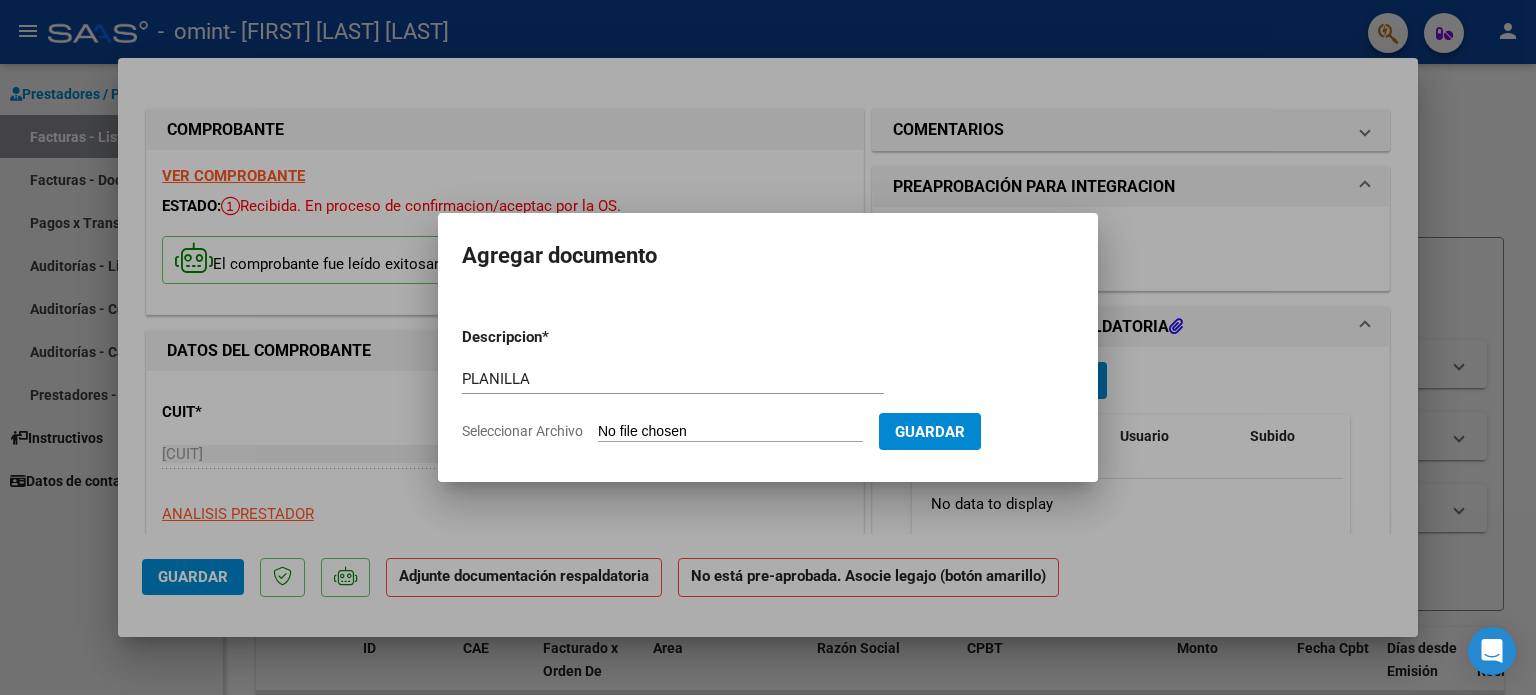 type on "C:\fakepath\PLANILLA JULIO.pdf" 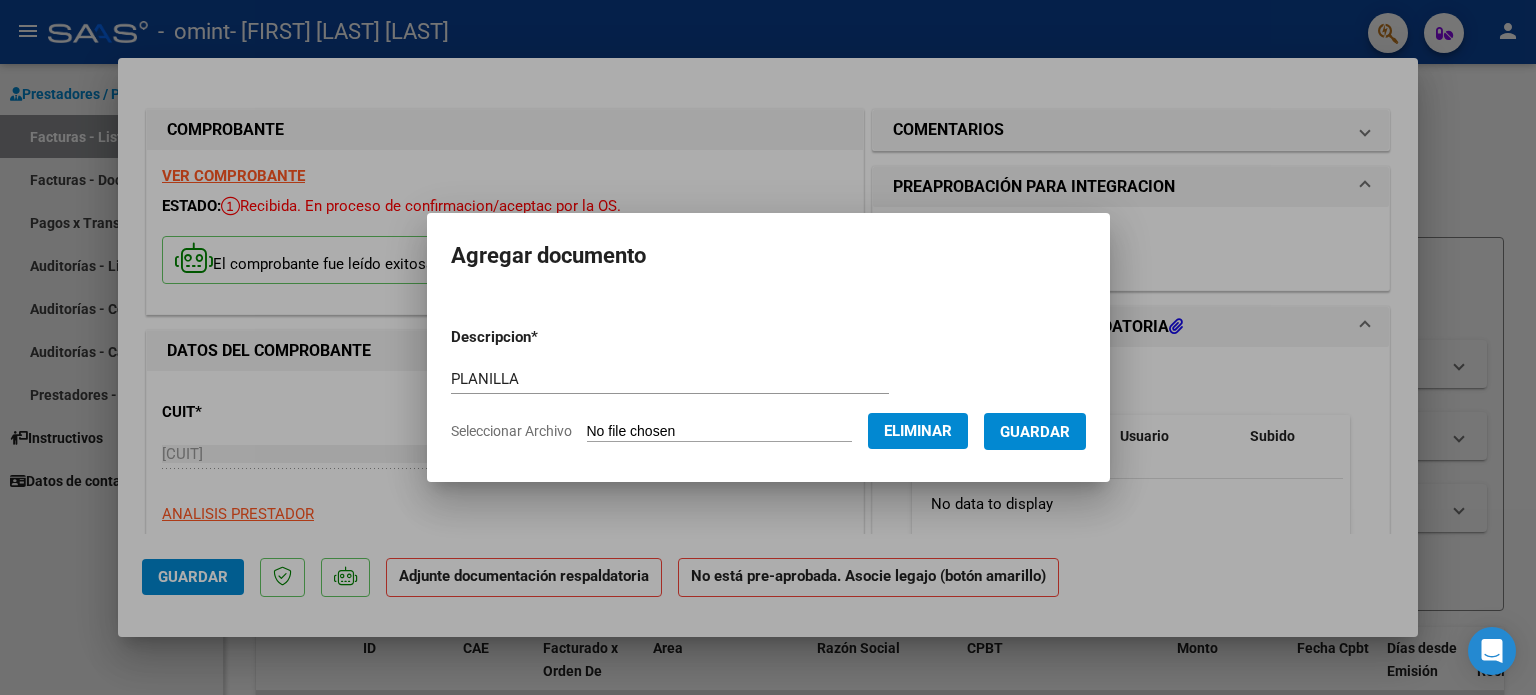 click on "Guardar" at bounding box center [1035, 432] 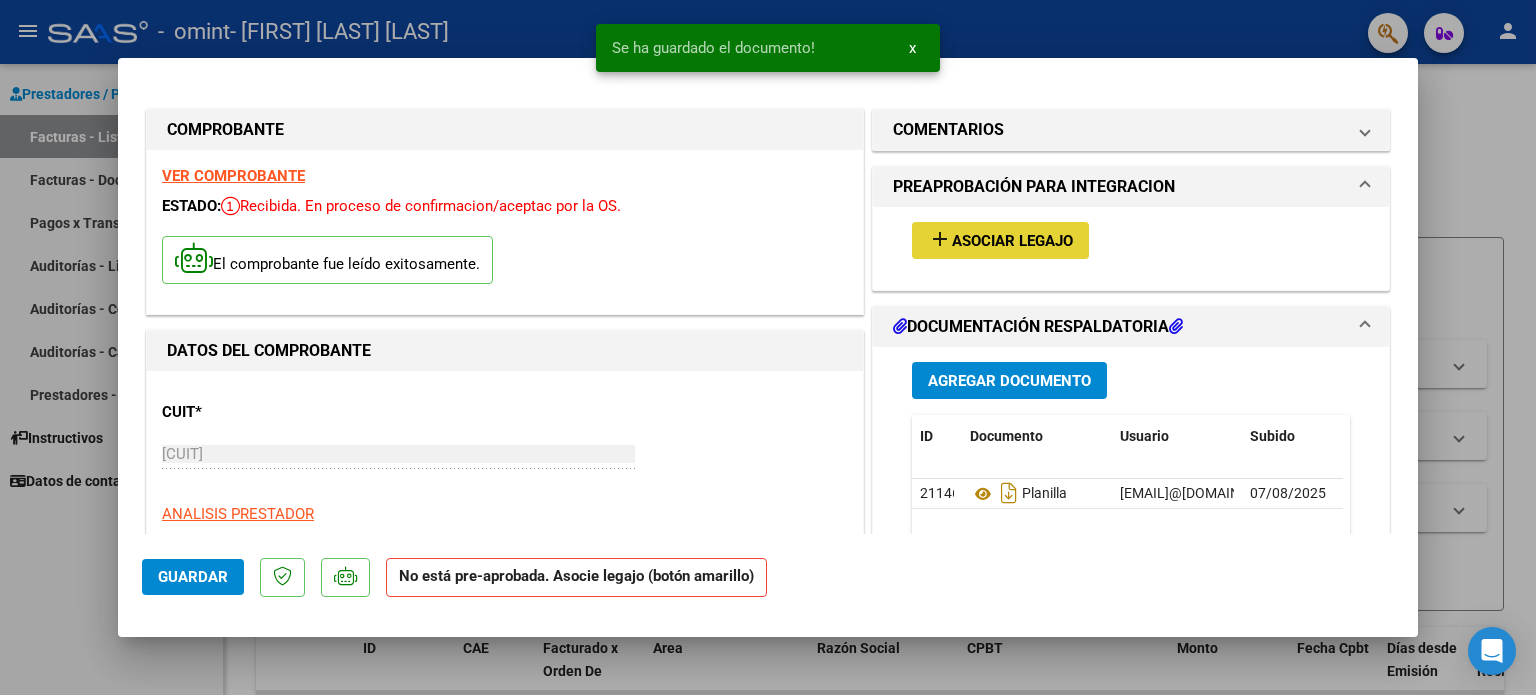 click on "Asociar Legajo" at bounding box center [1012, 241] 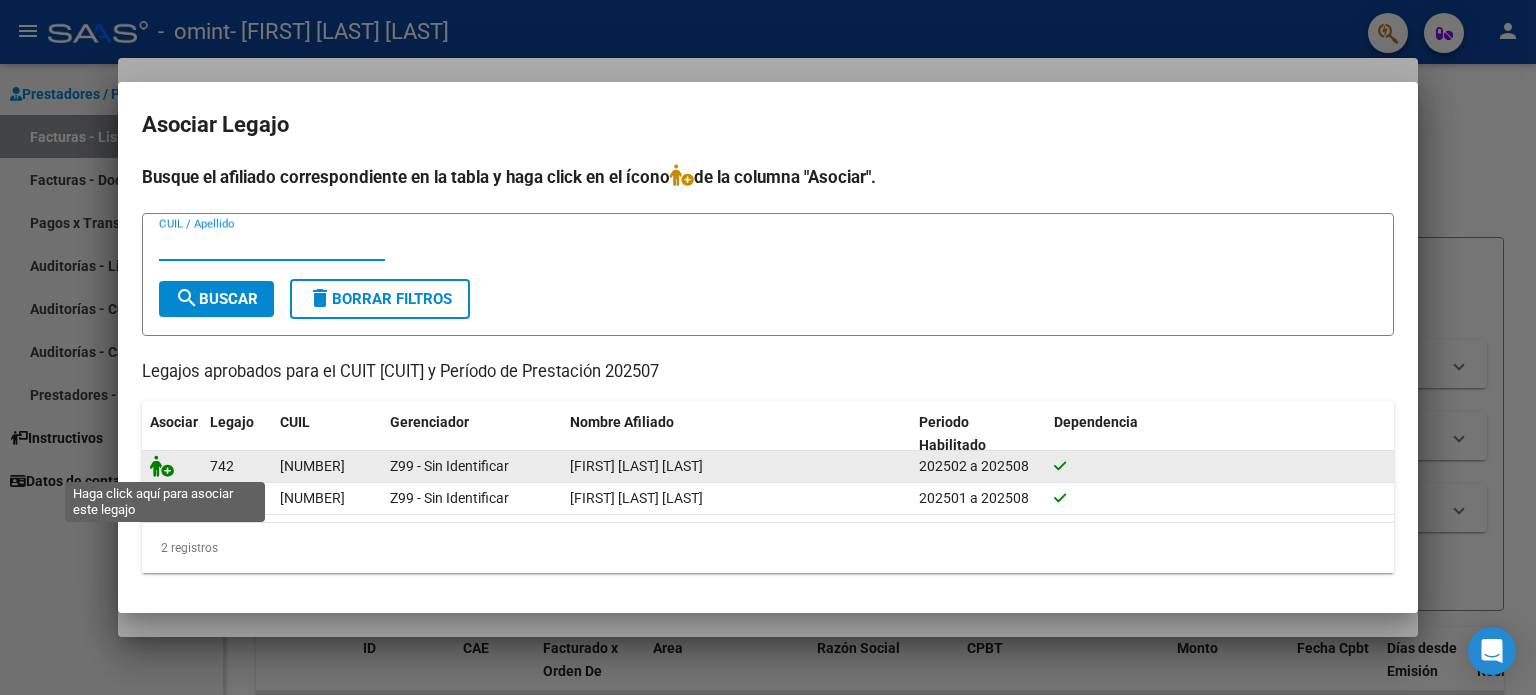 click 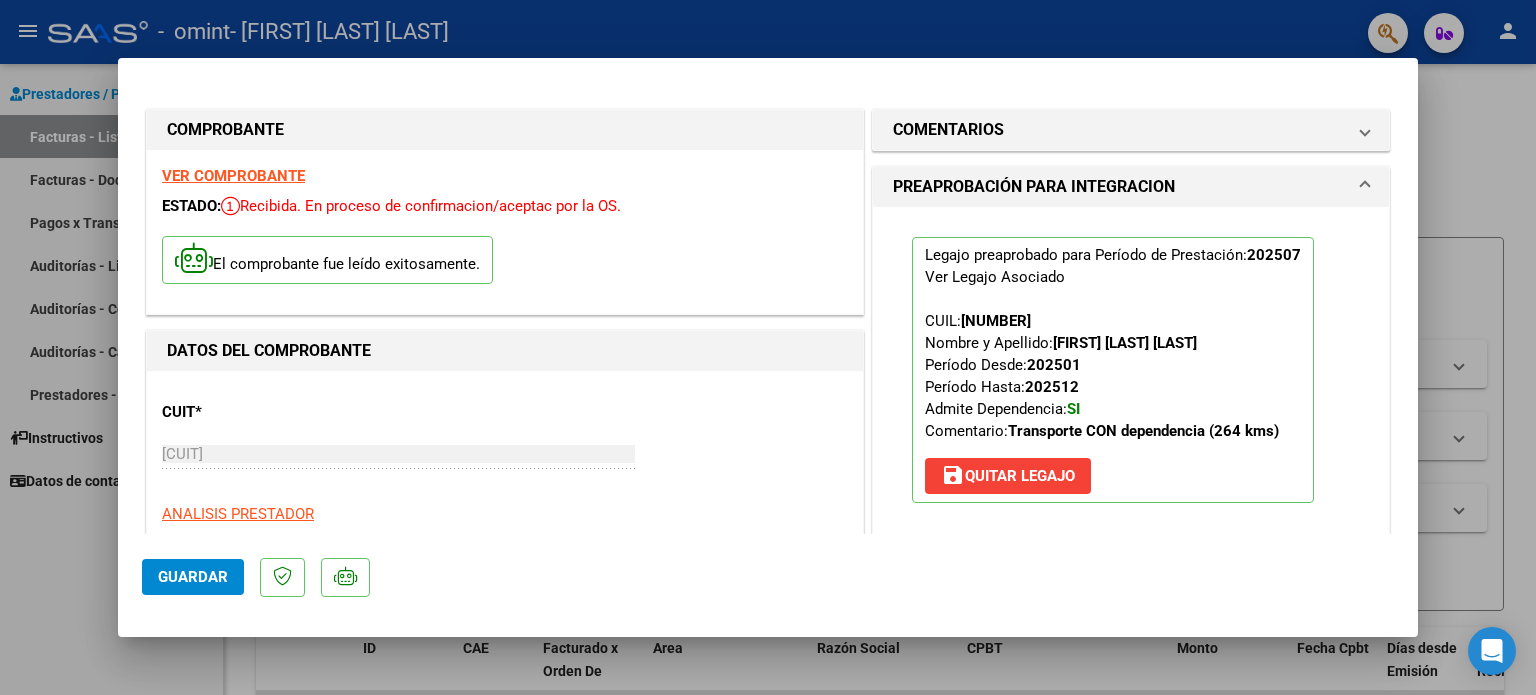 click on "Guardar" 